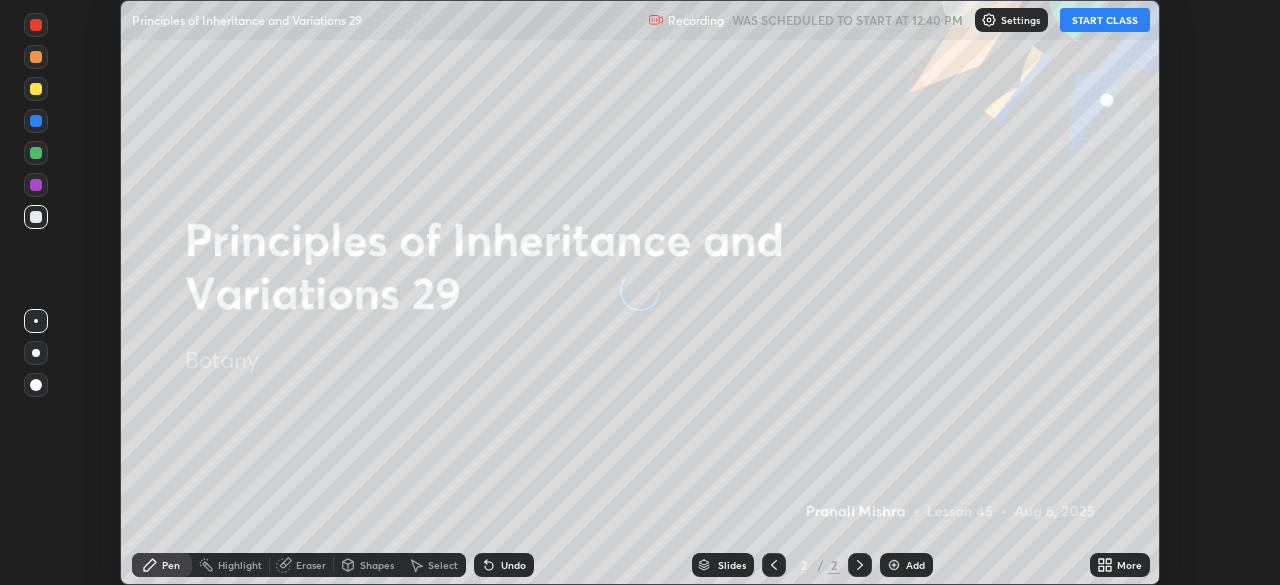 scroll, scrollTop: 0, scrollLeft: 0, axis: both 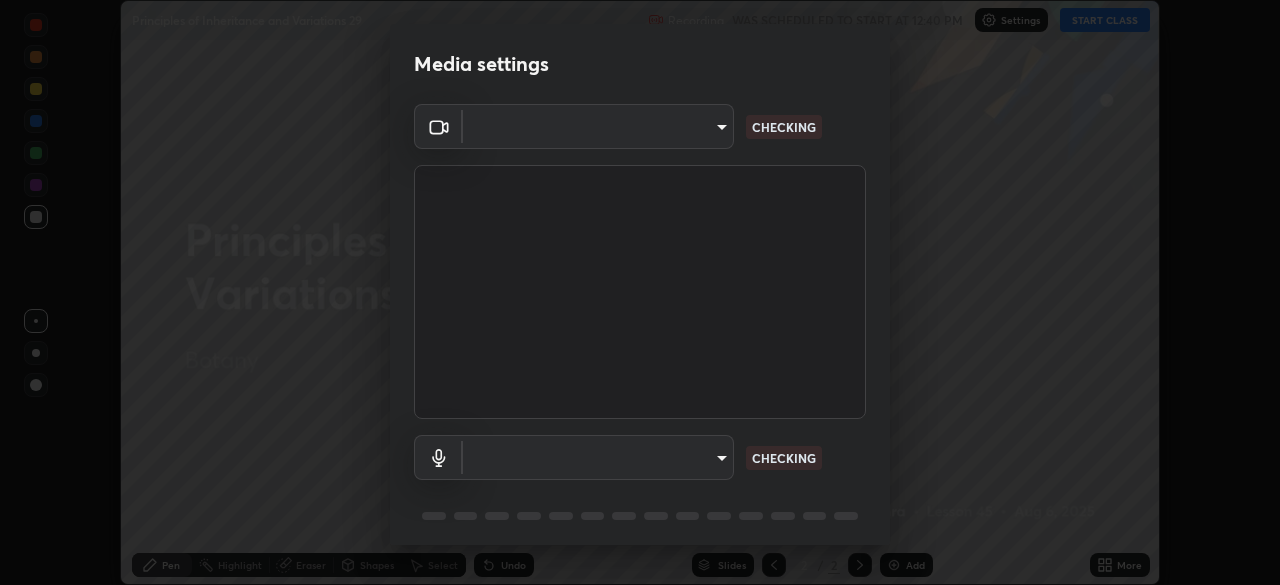 click on "Erase all Principles of Inheritance and Variations 29 Recording WAS SCHEDULED TO START AT  12:40 PM Settings START CLASS Setting up your live class Principles of Inheritance and Variations 29 • L45 of Botany [PERSON] Pen Highlight Eraser Shapes Select Undo Slides 2 / 2 Add More No doubts shared Encourage your learners to ask a doubt for better clarity Report an issue Reason for reporting Buffering Chat not working Audio - Video sync issue Educator video quality low ​ Attach an image Report Media settings ​ CHECKING ​ CHECKING 1 / 5 Next" at bounding box center [640, 292] 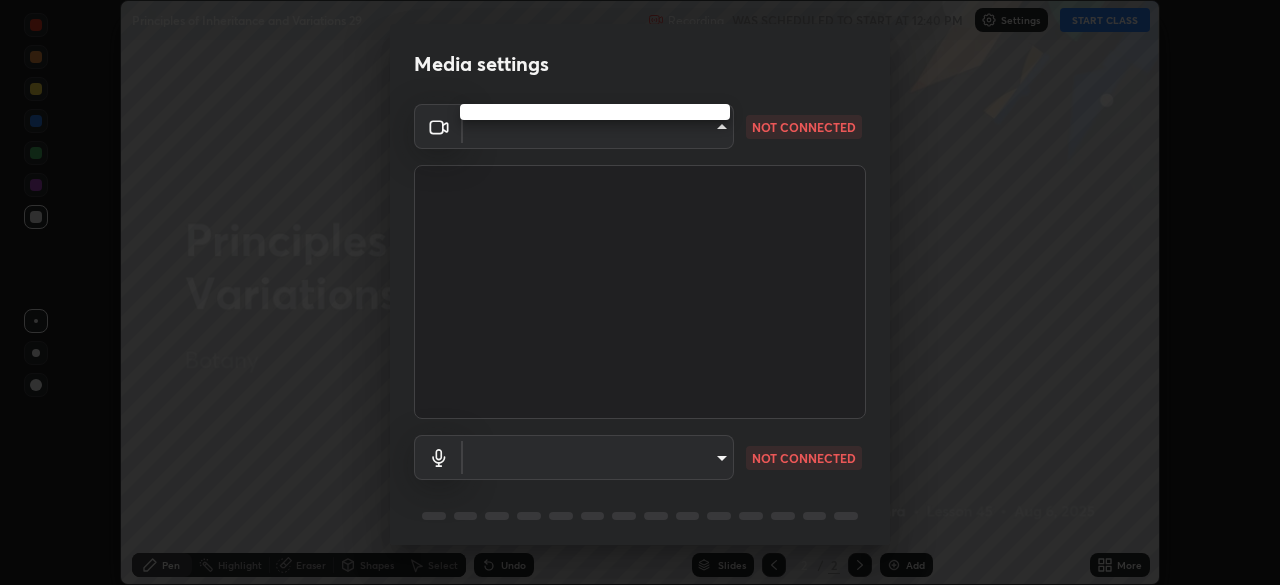 type on "26ea4645ce1167a88714ccf2a1c7b245e82c900ba769eb6e2bf526cec6792837" 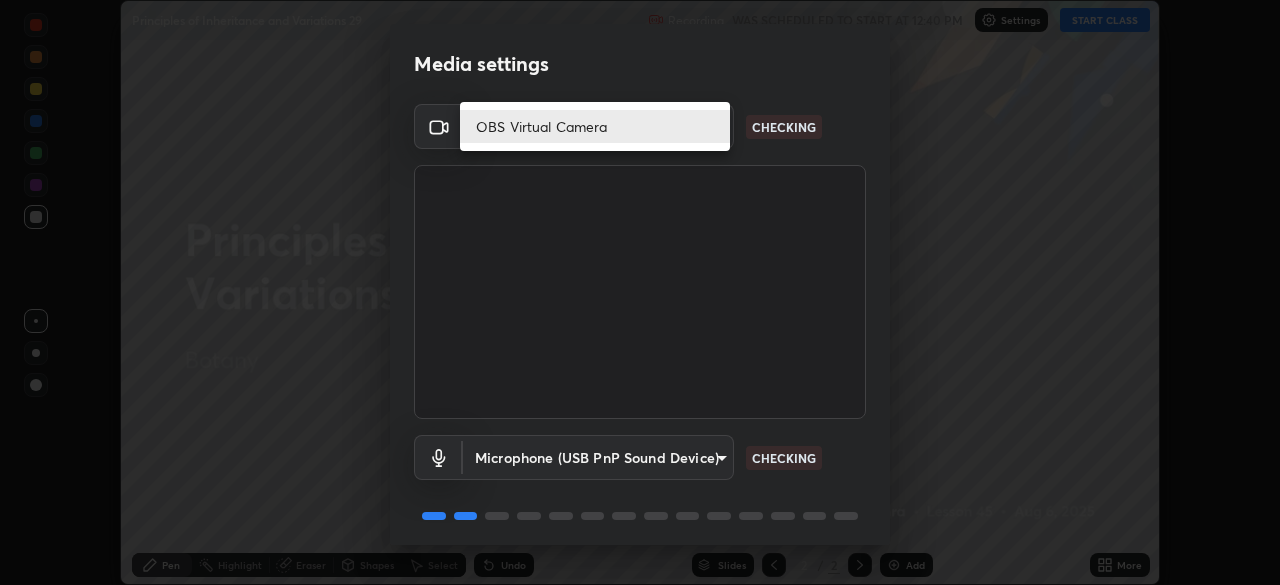 click on "OBS Virtual Camera" at bounding box center [595, 126] 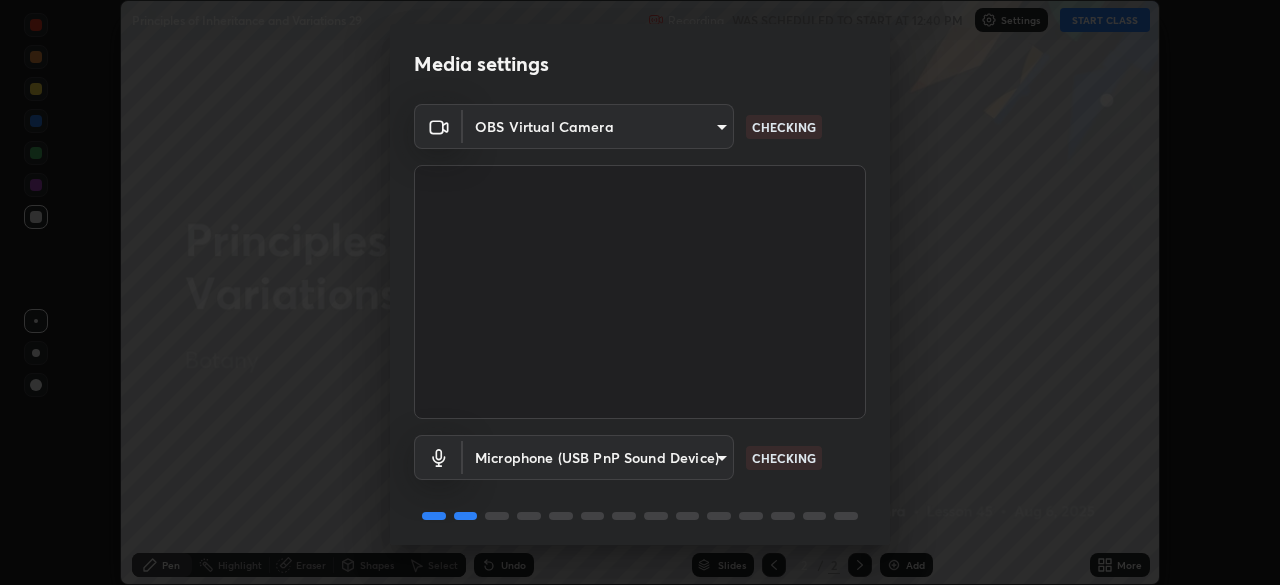scroll, scrollTop: 71, scrollLeft: 0, axis: vertical 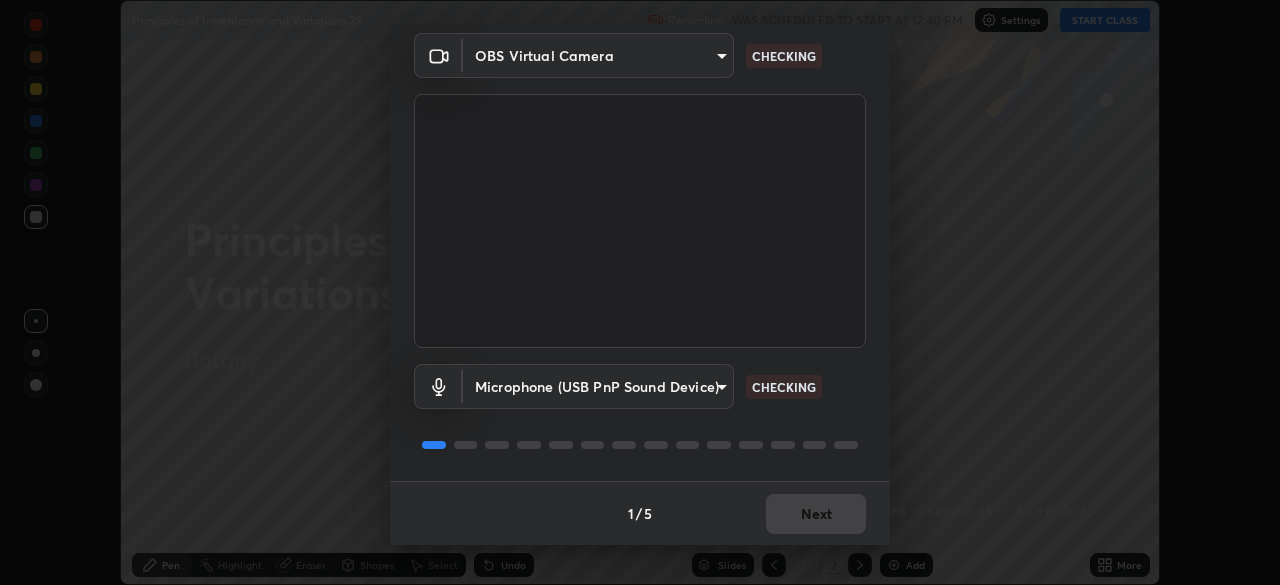 click on "1 / 5 Next" at bounding box center [640, 513] 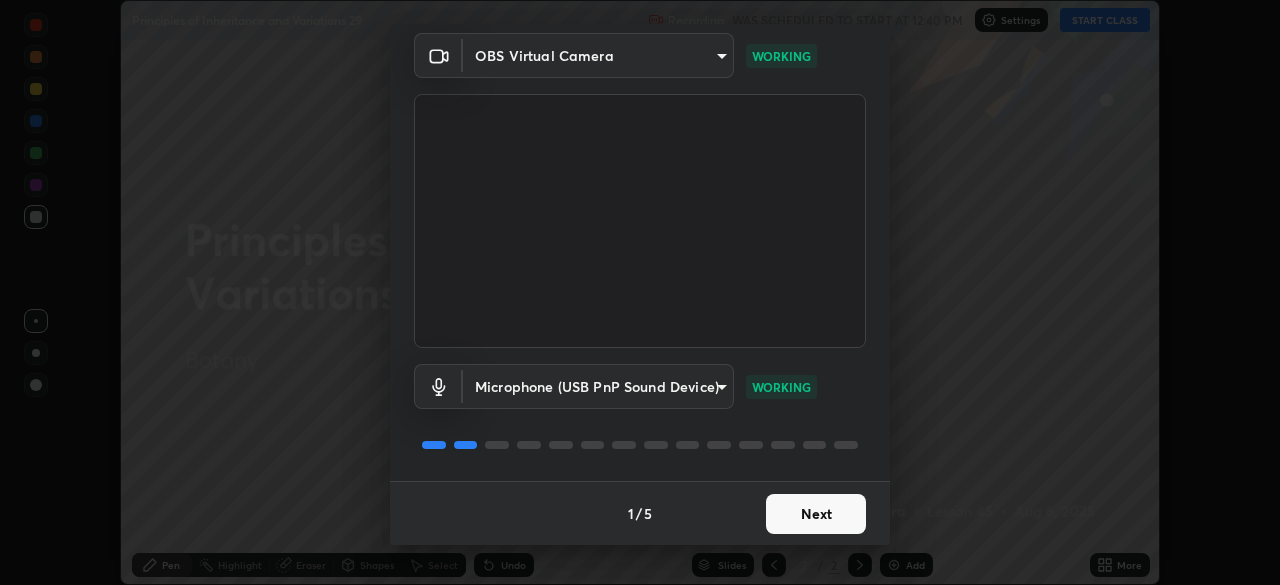 click on "Next" at bounding box center (816, 514) 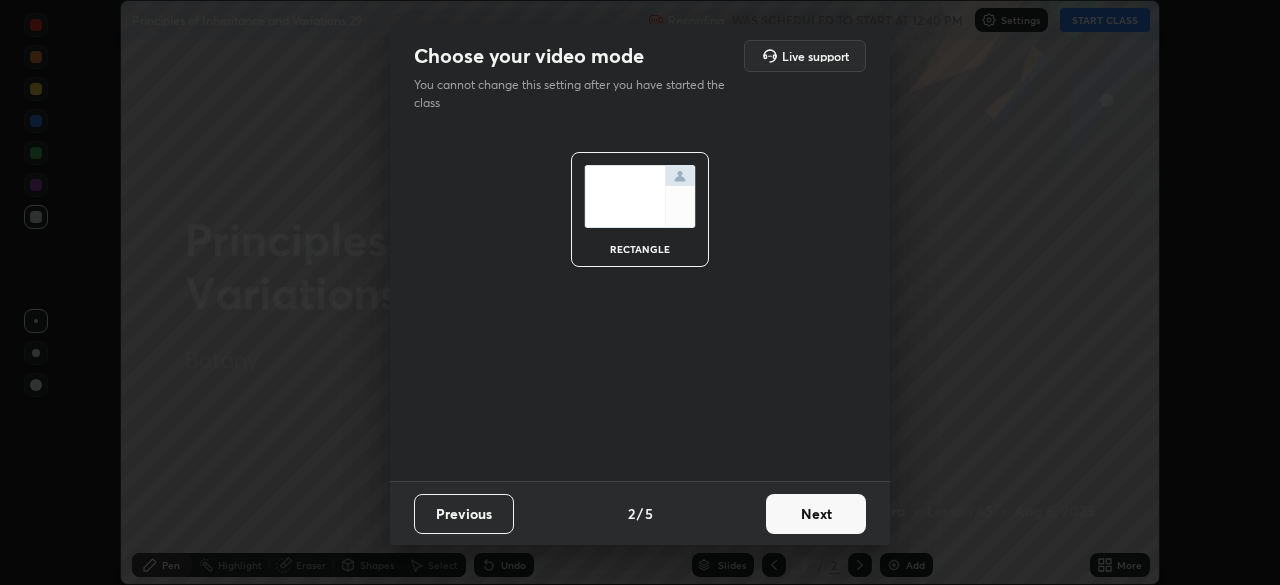 scroll, scrollTop: 0, scrollLeft: 0, axis: both 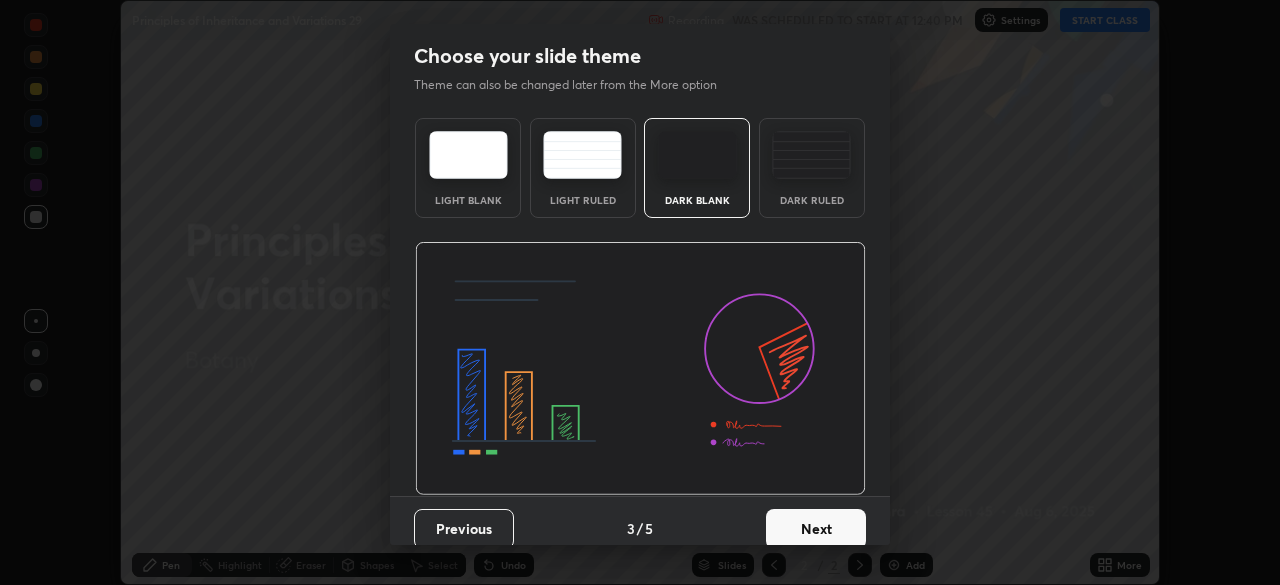 click on "Next" at bounding box center [816, 529] 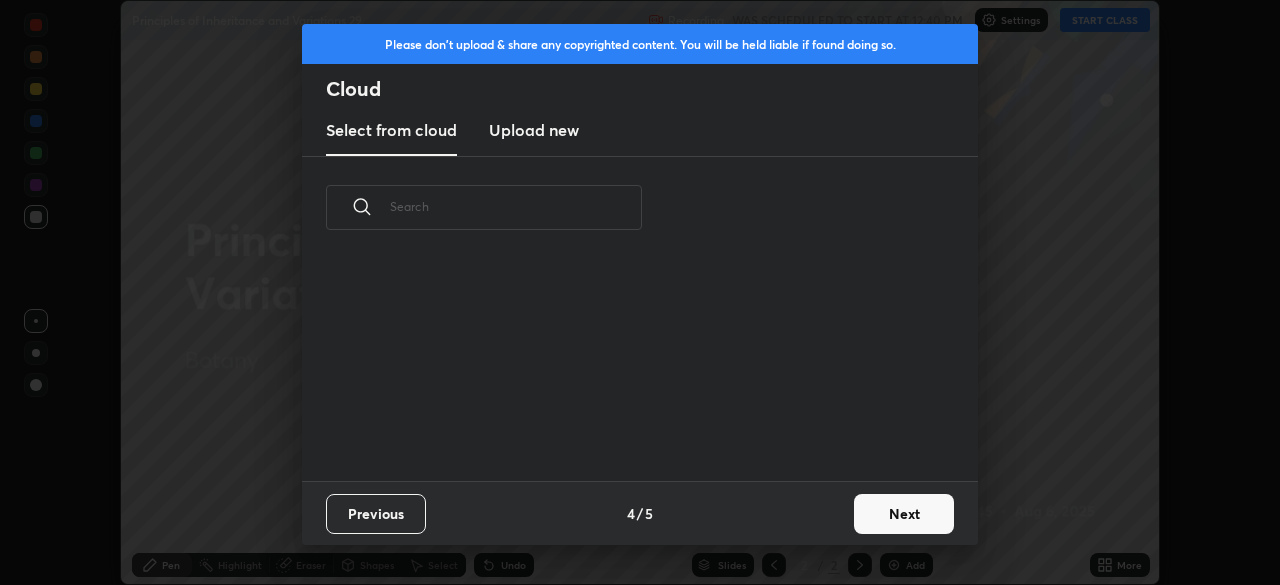click on "Next" at bounding box center [904, 514] 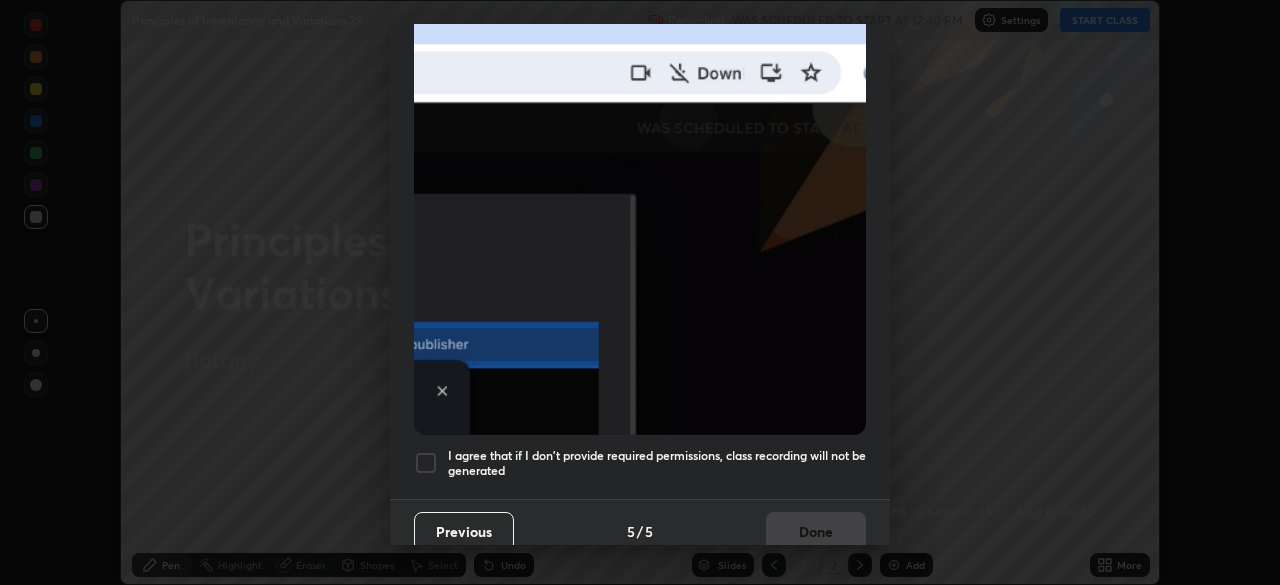 scroll, scrollTop: 479, scrollLeft: 0, axis: vertical 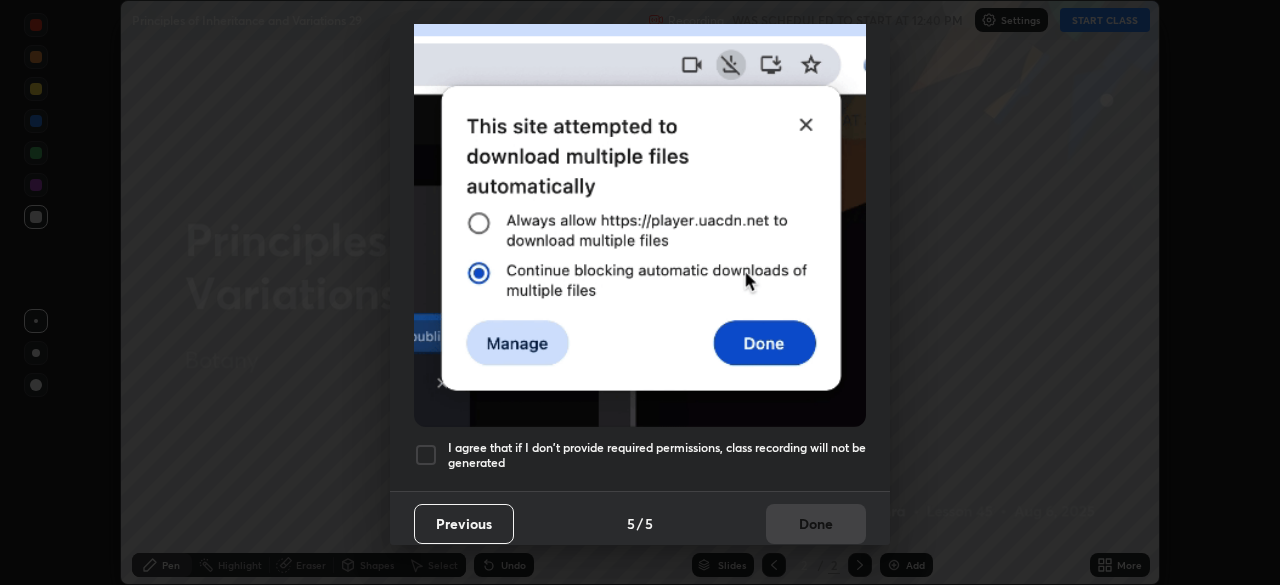 click at bounding box center [426, 455] 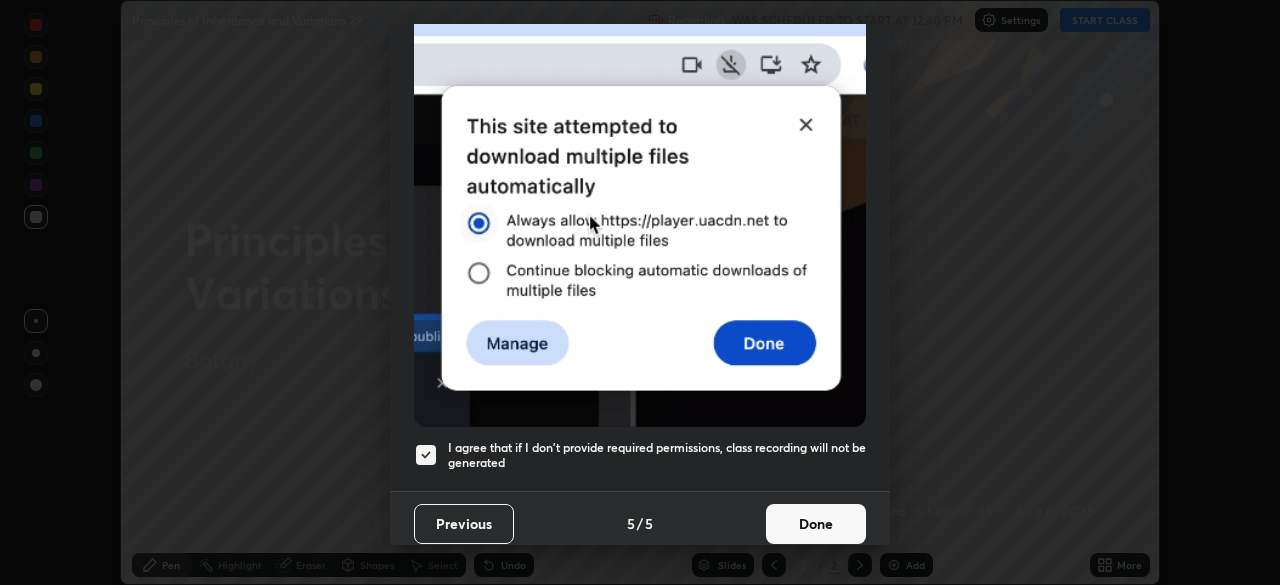 click on "Done" at bounding box center [816, 524] 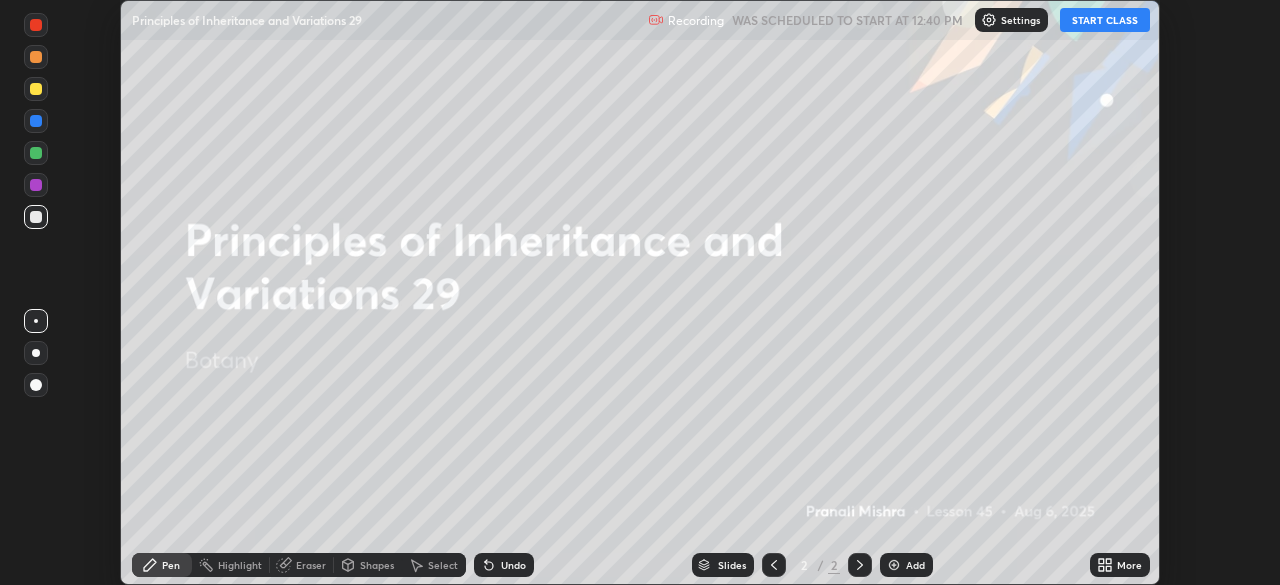 click on "START CLASS" at bounding box center (1105, 20) 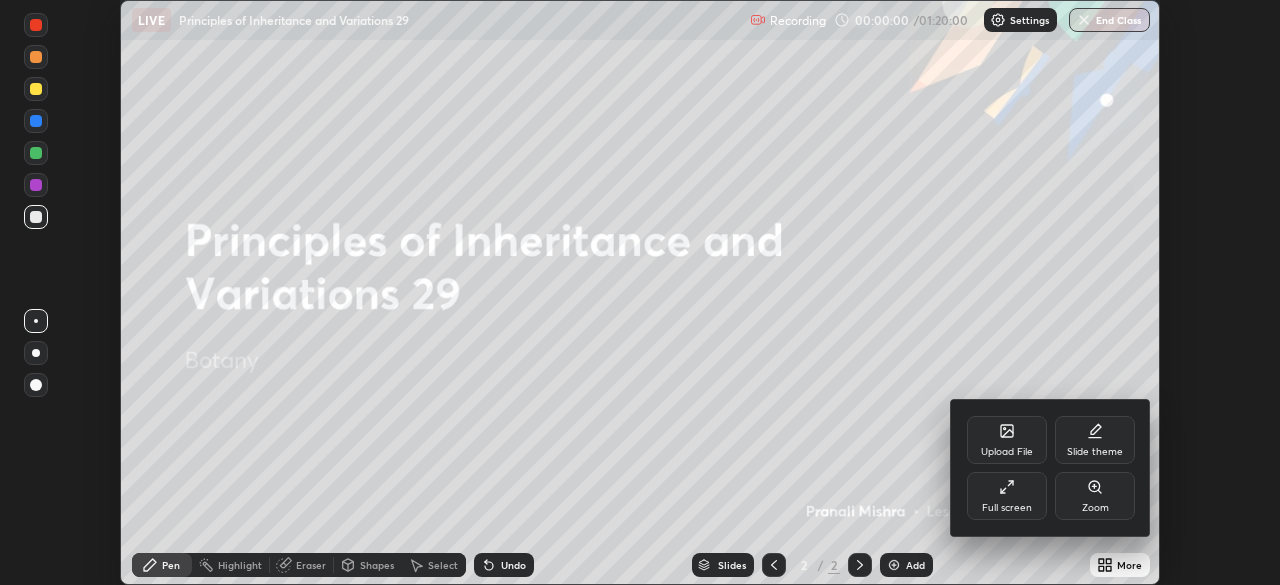click on "Upload File" at bounding box center [1007, 452] 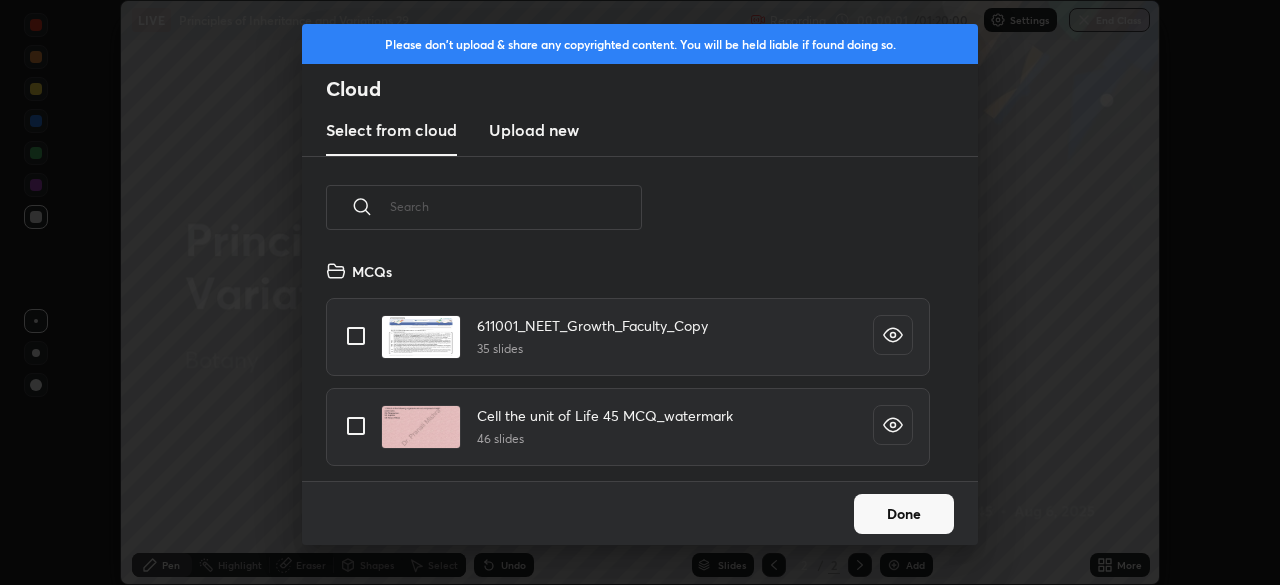 scroll, scrollTop: 7, scrollLeft: 11, axis: both 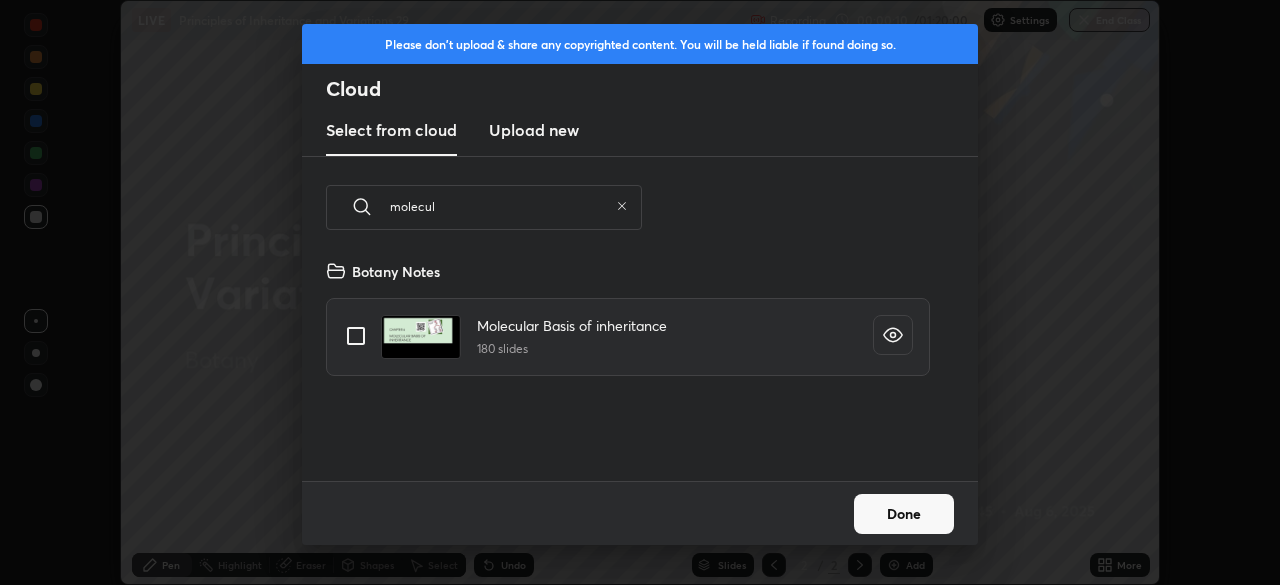 type on "molecul" 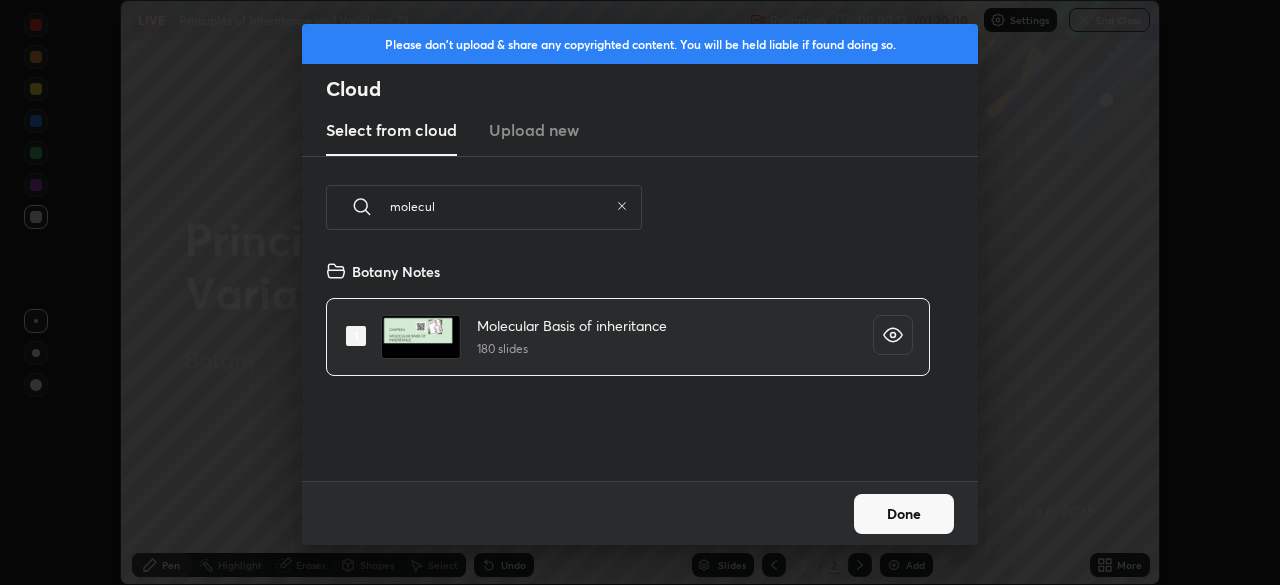 click on "Done" at bounding box center (904, 514) 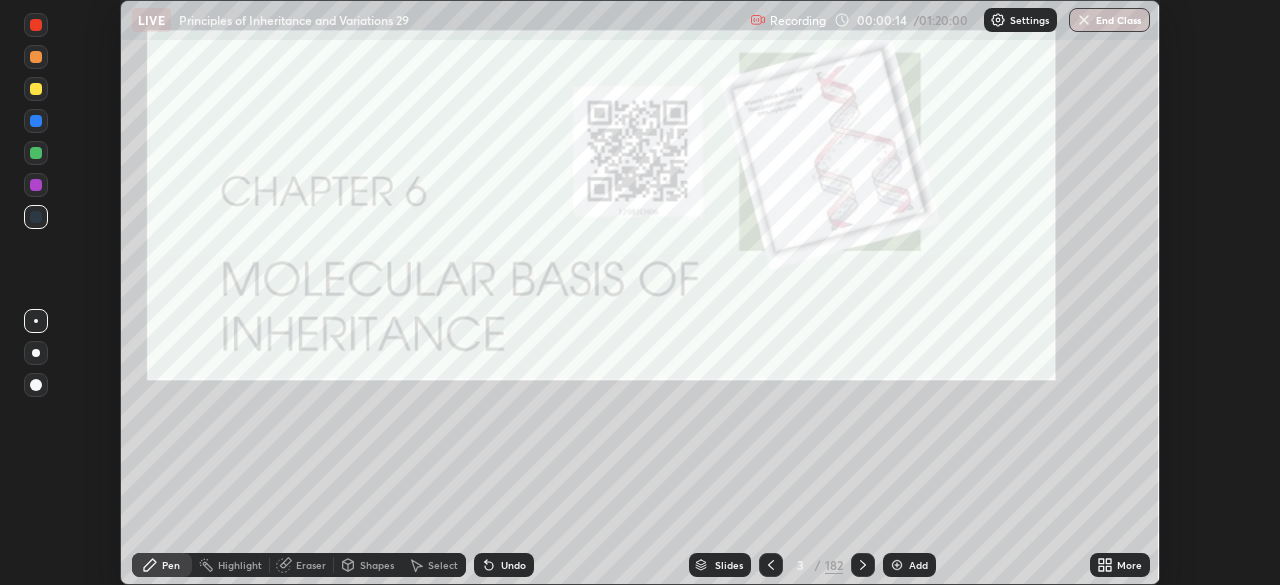 click on "More" at bounding box center [1120, 565] 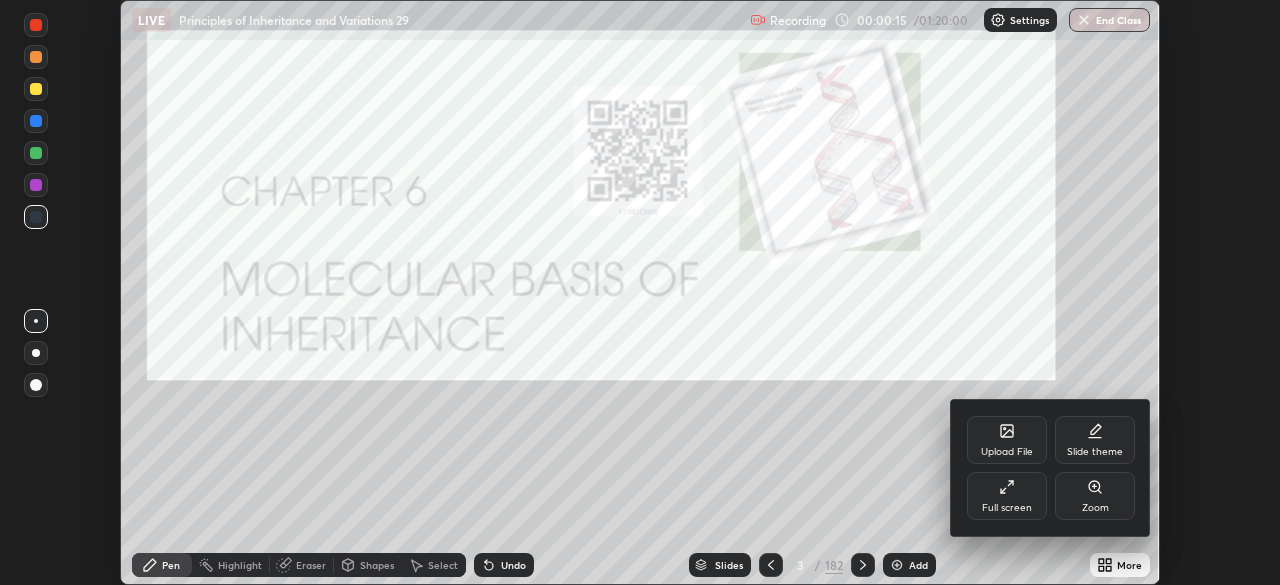 click on "Full screen" at bounding box center [1007, 496] 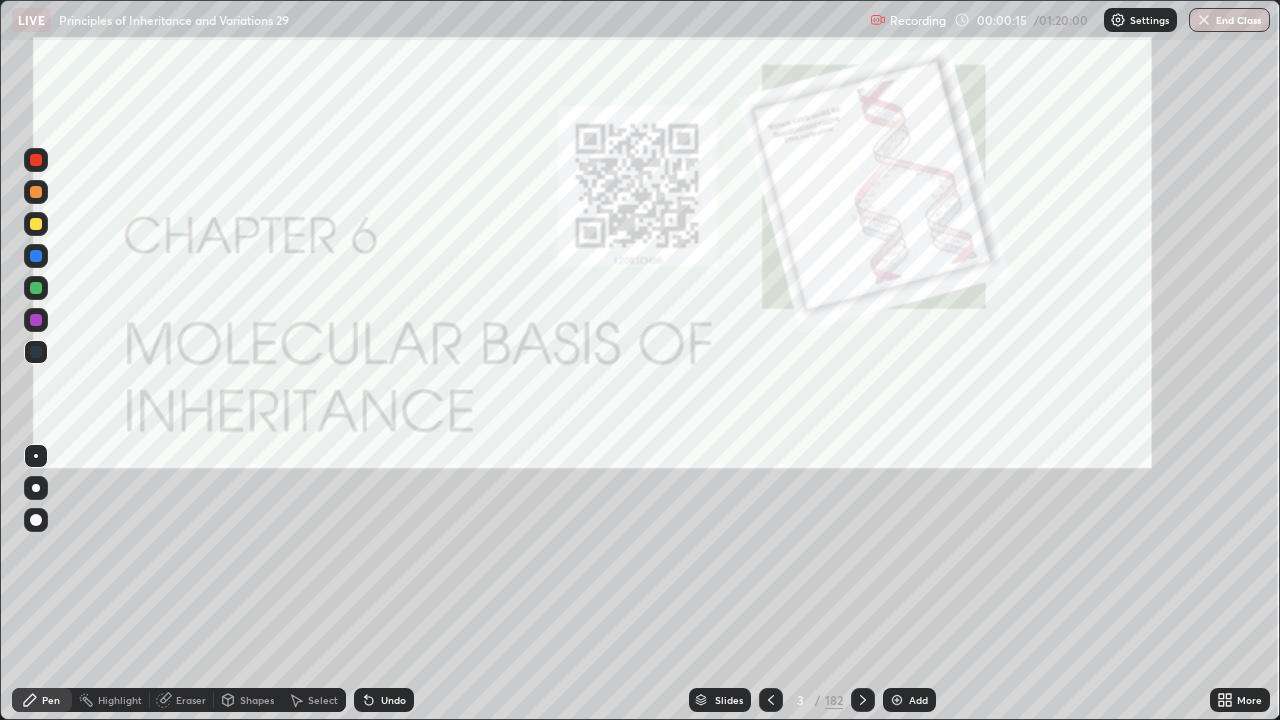 scroll, scrollTop: 99280, scrollLeft: 98720, axis: both 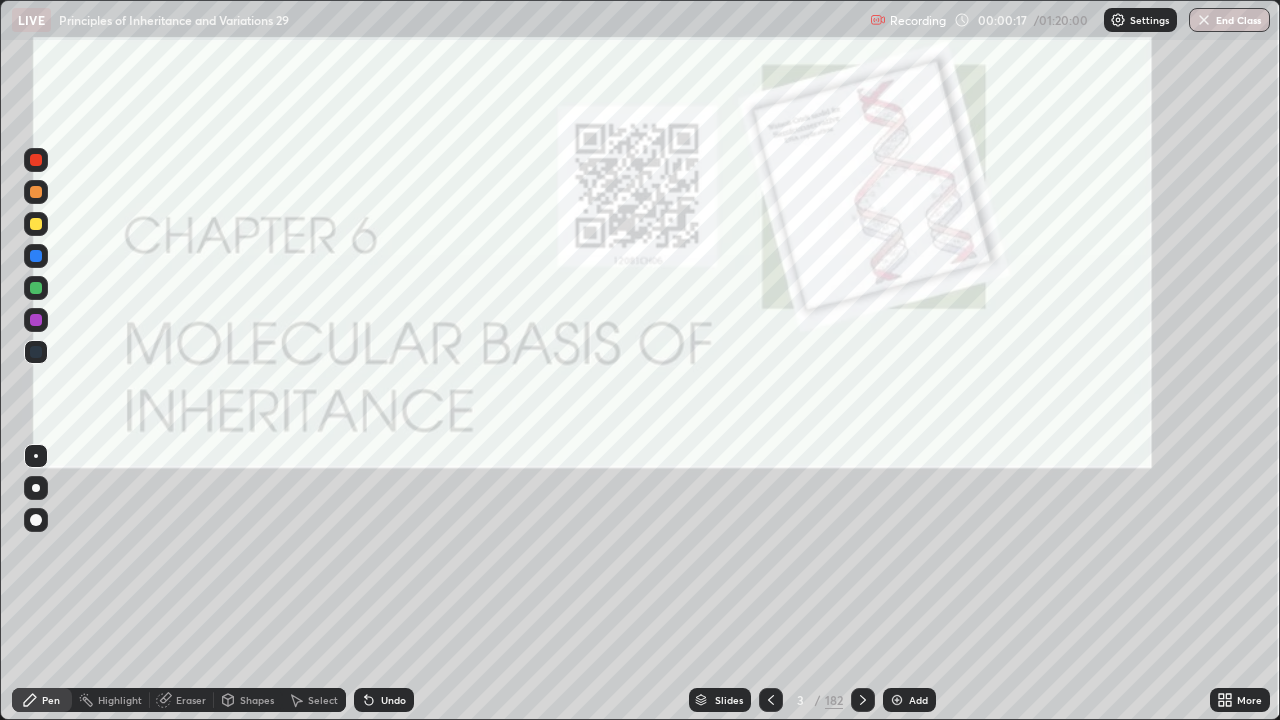 click at bounding box center (36, 520) 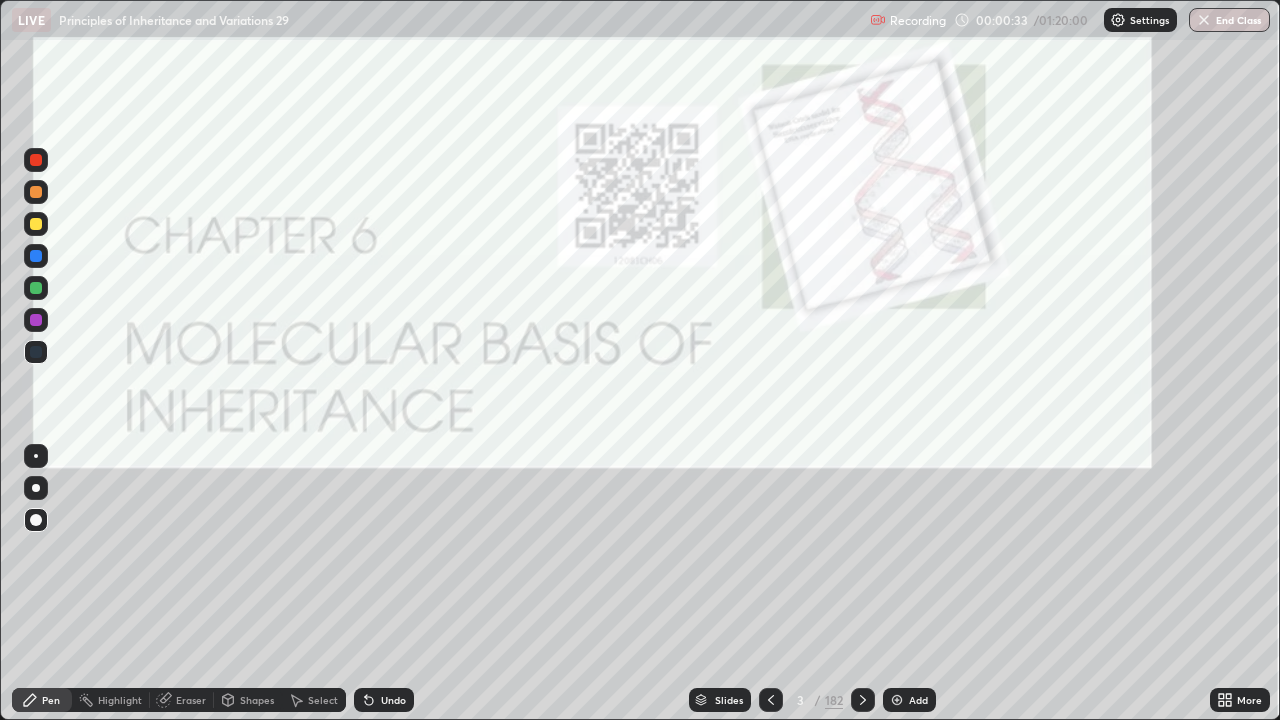 click 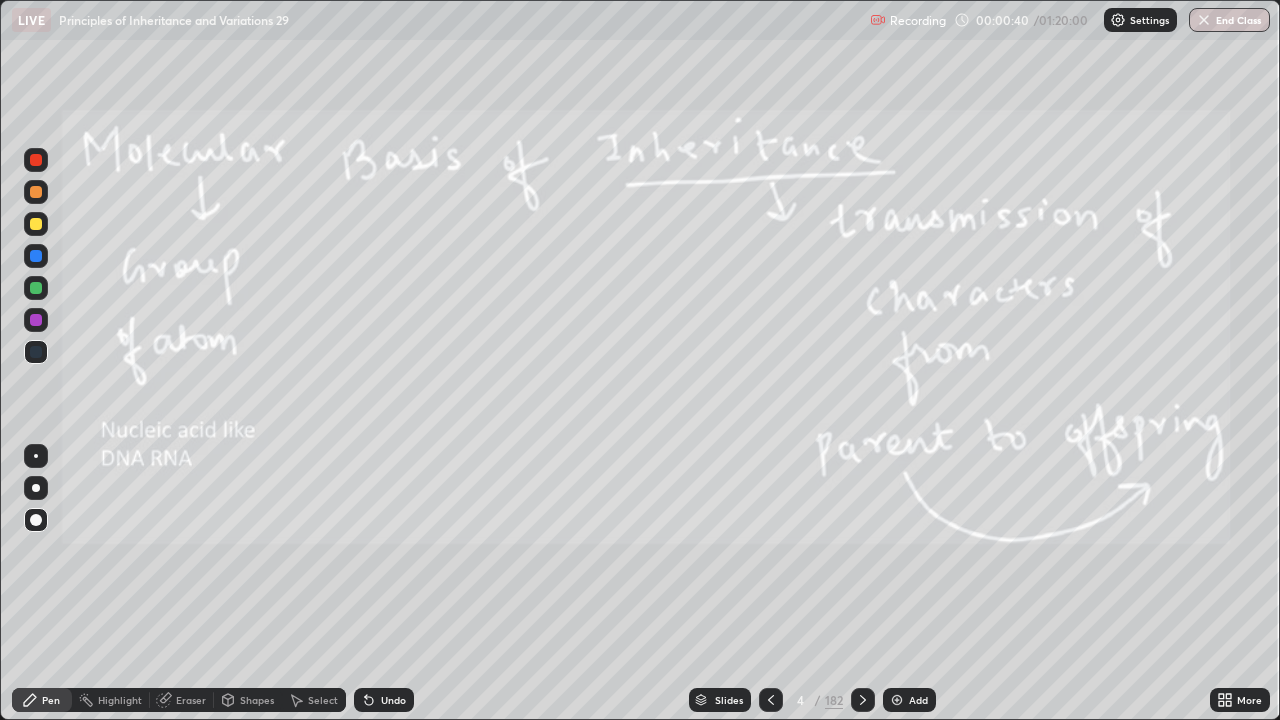 click at bounding box center [36, 288] 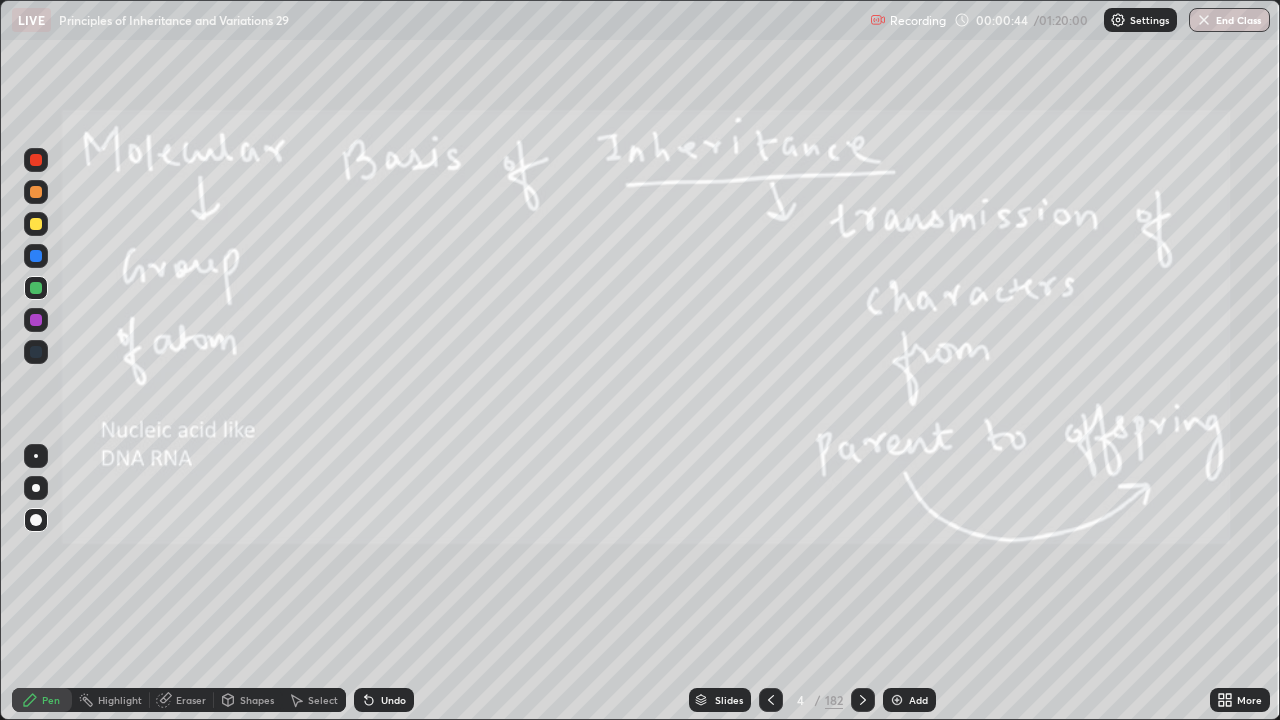 click 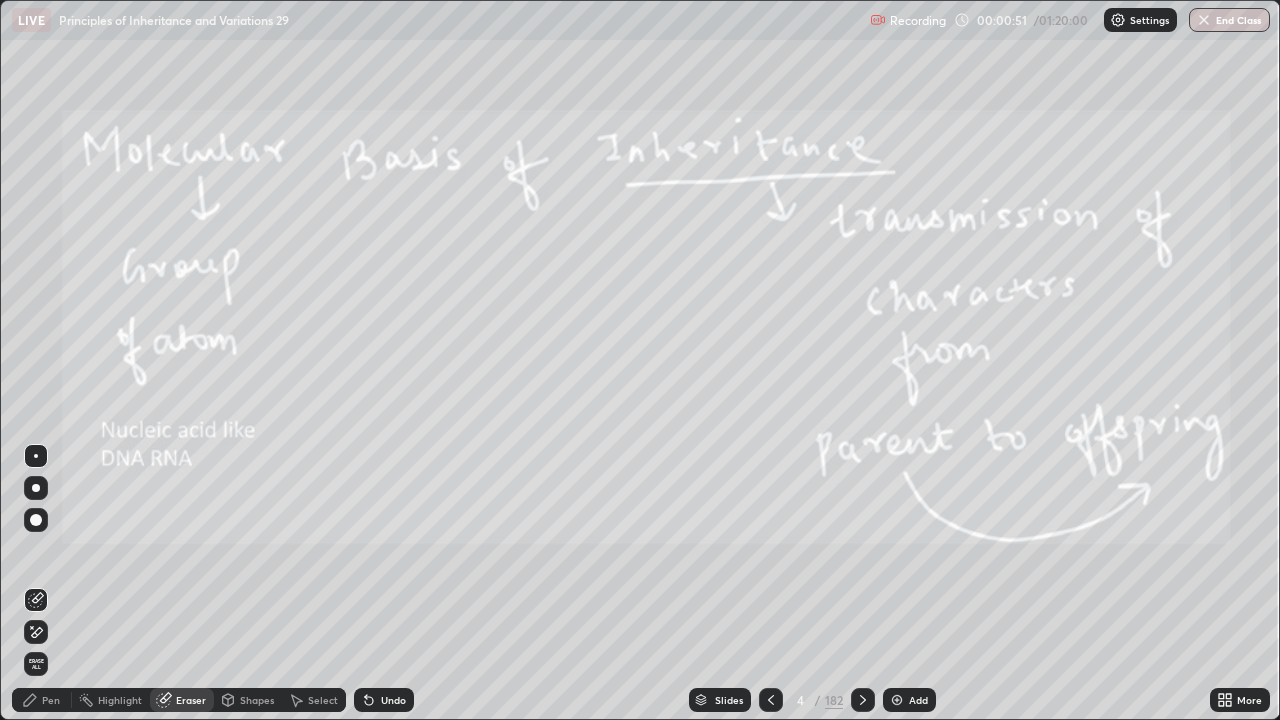 click on "Pen" at bounding box center (51, 700) 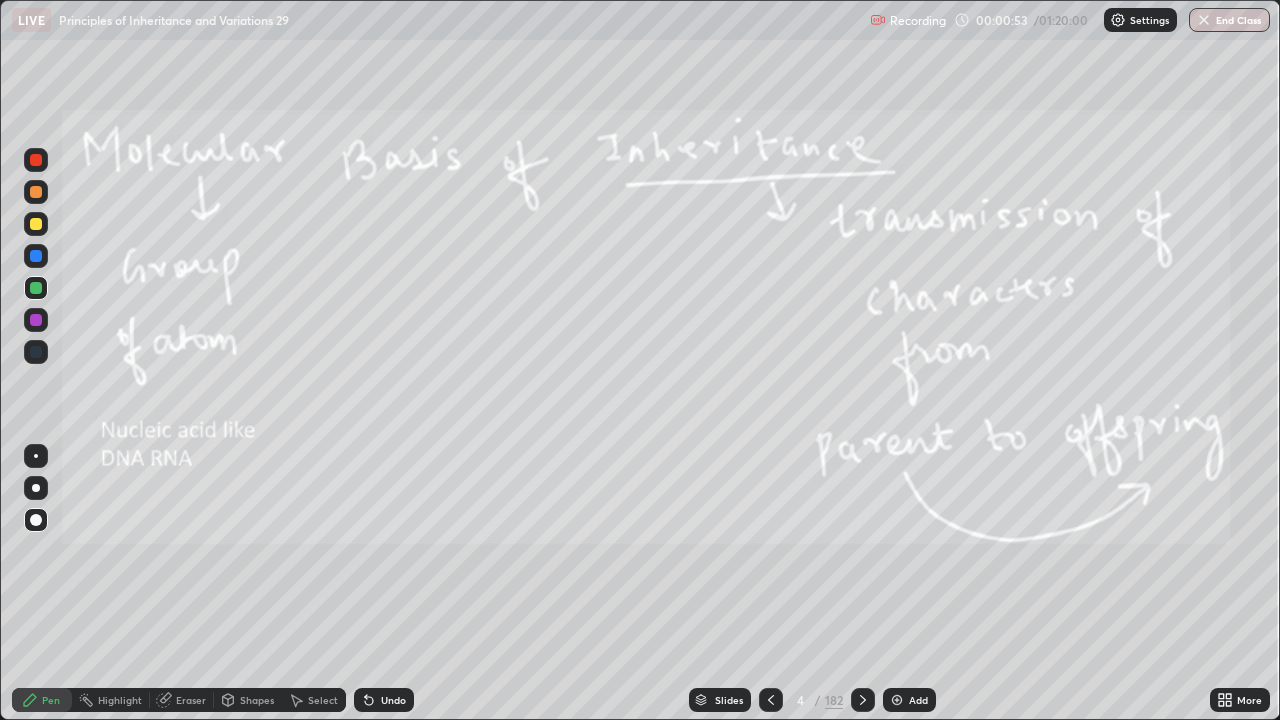 click 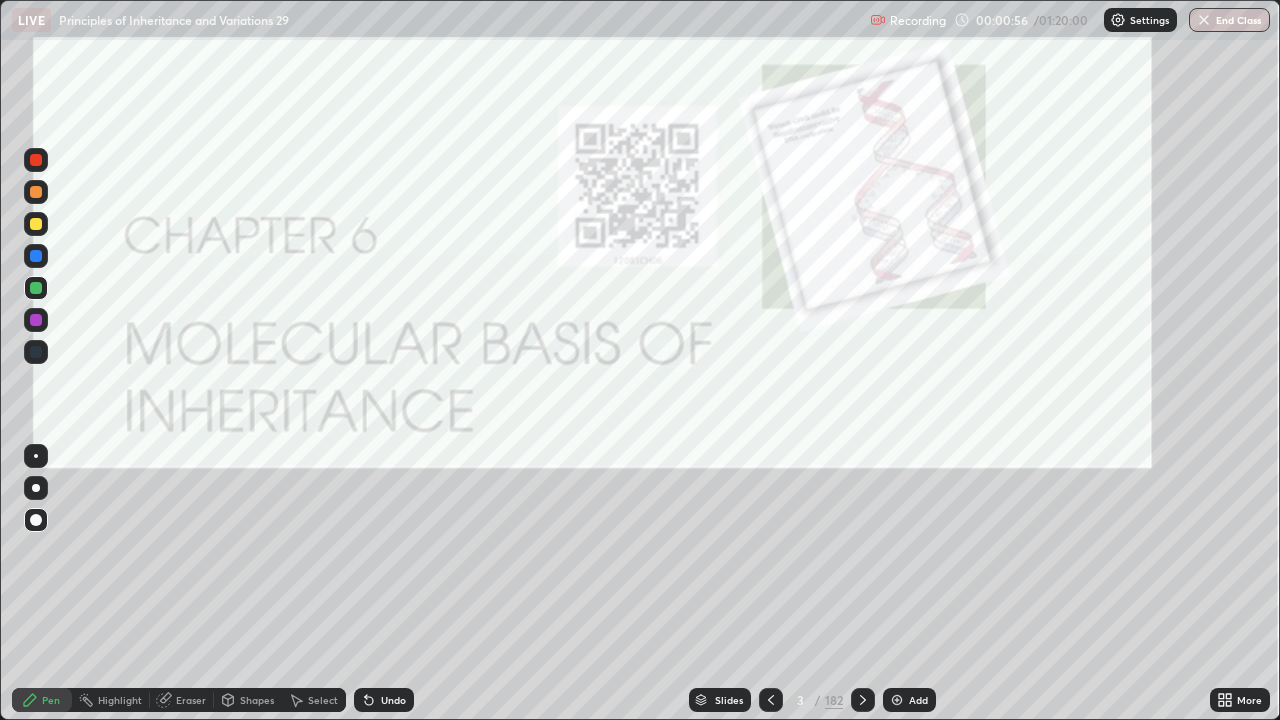 click 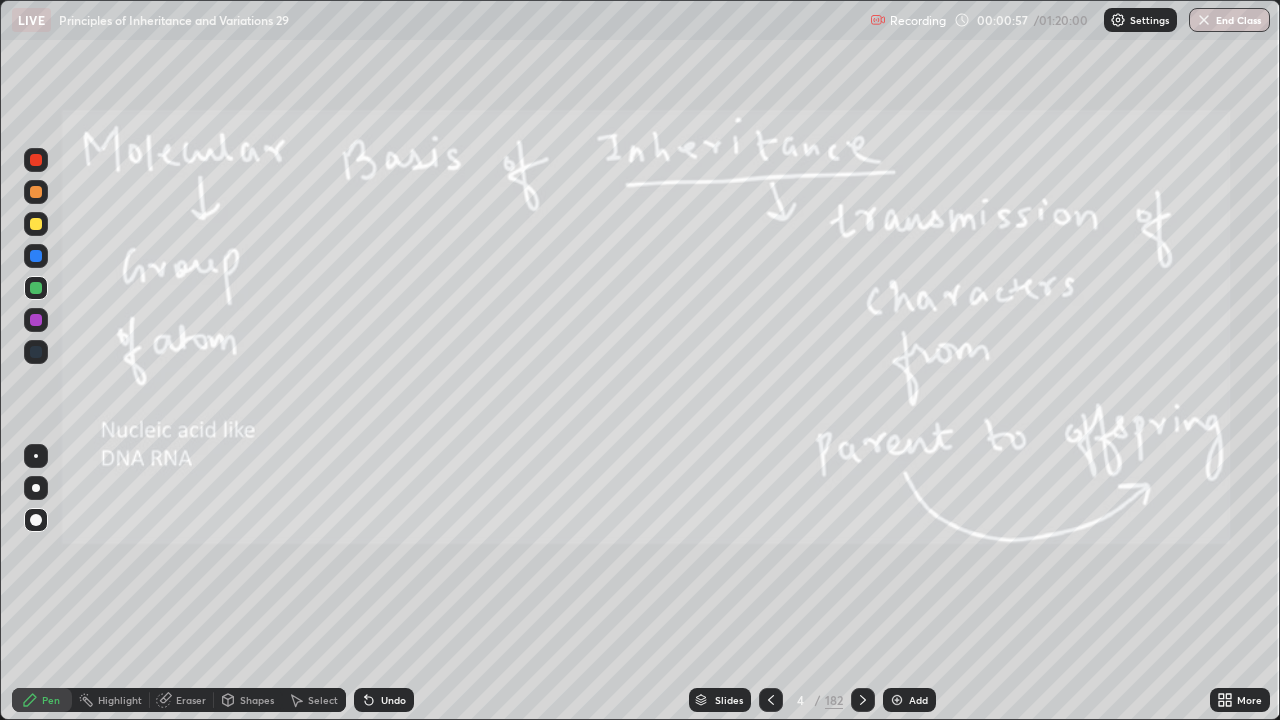 click at bounding box center [863, 700] 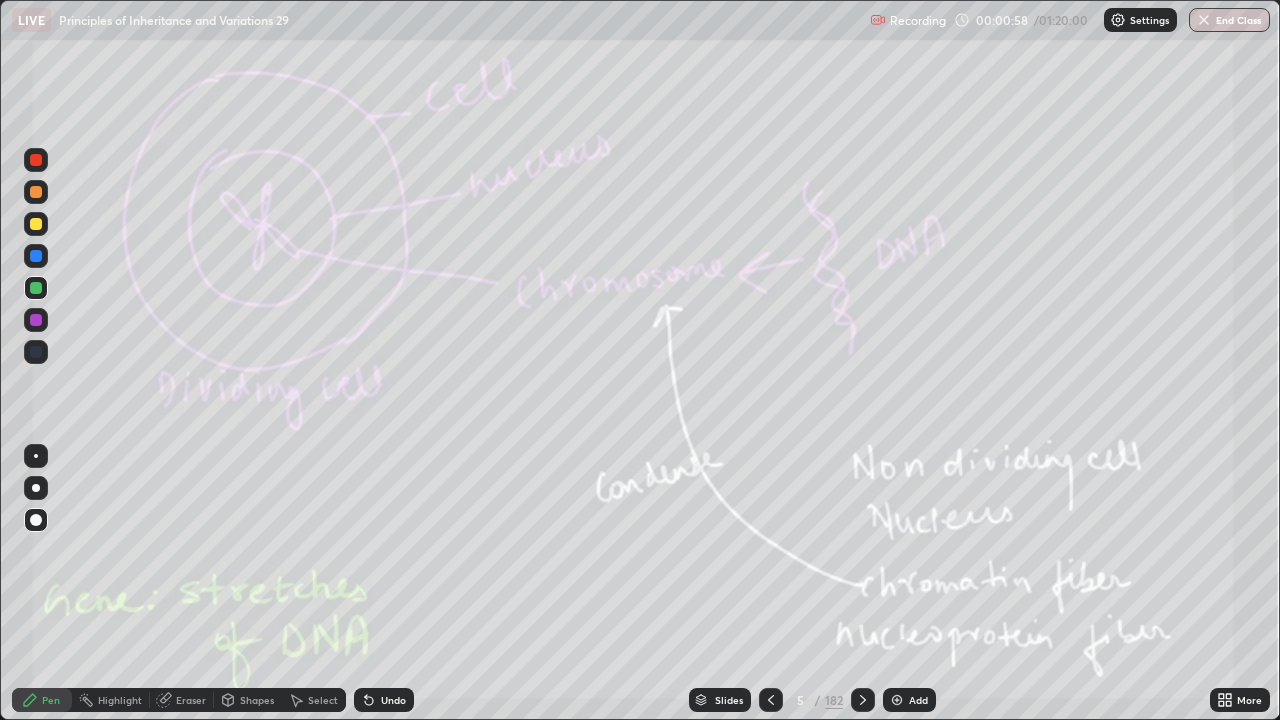 click 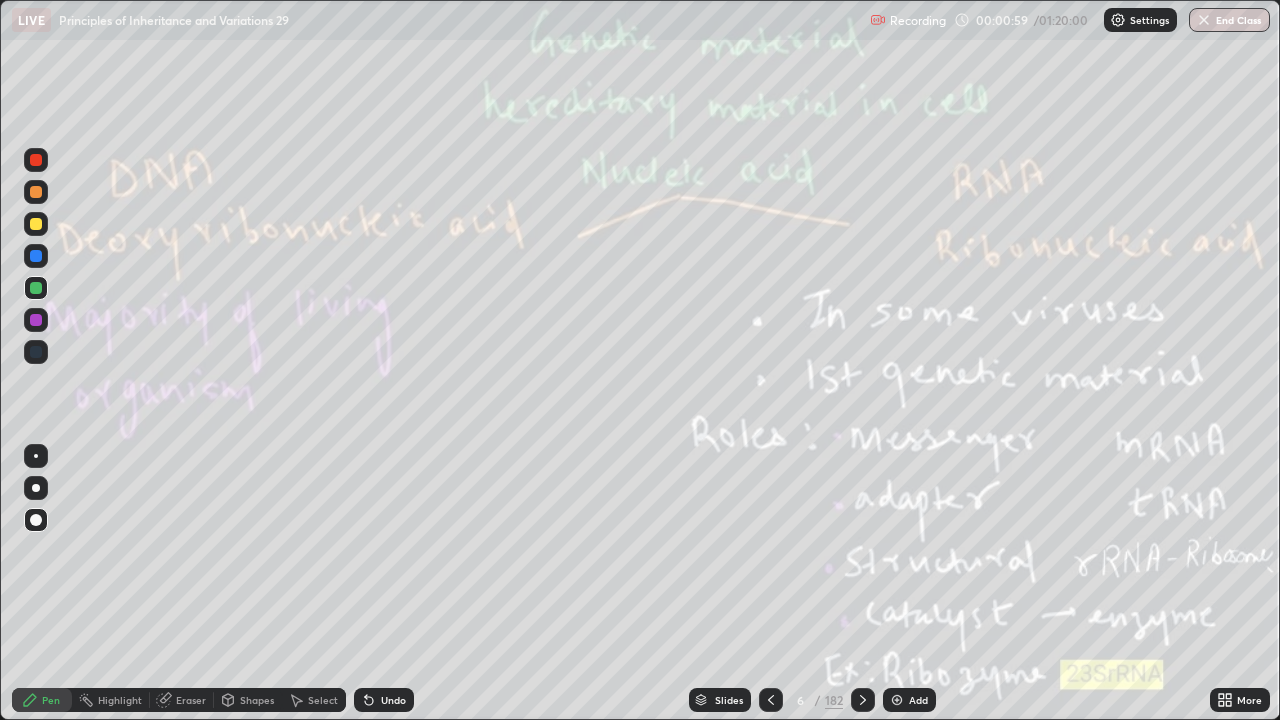 click 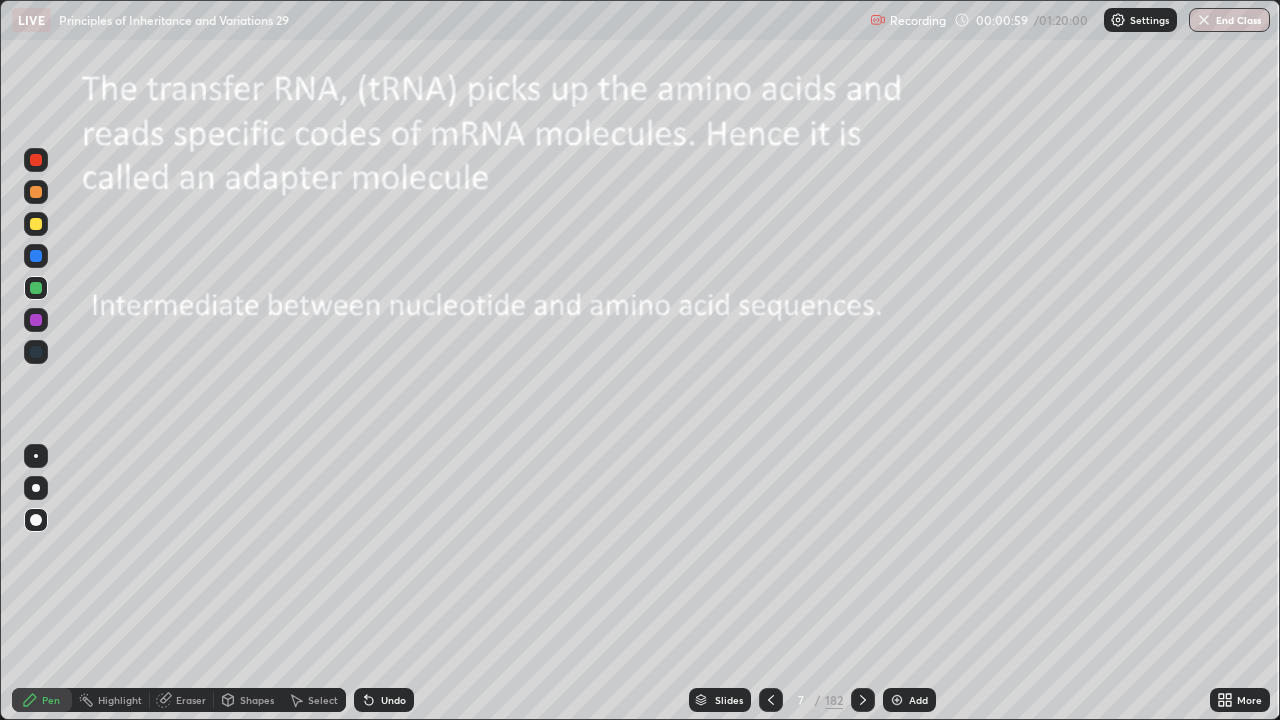 click 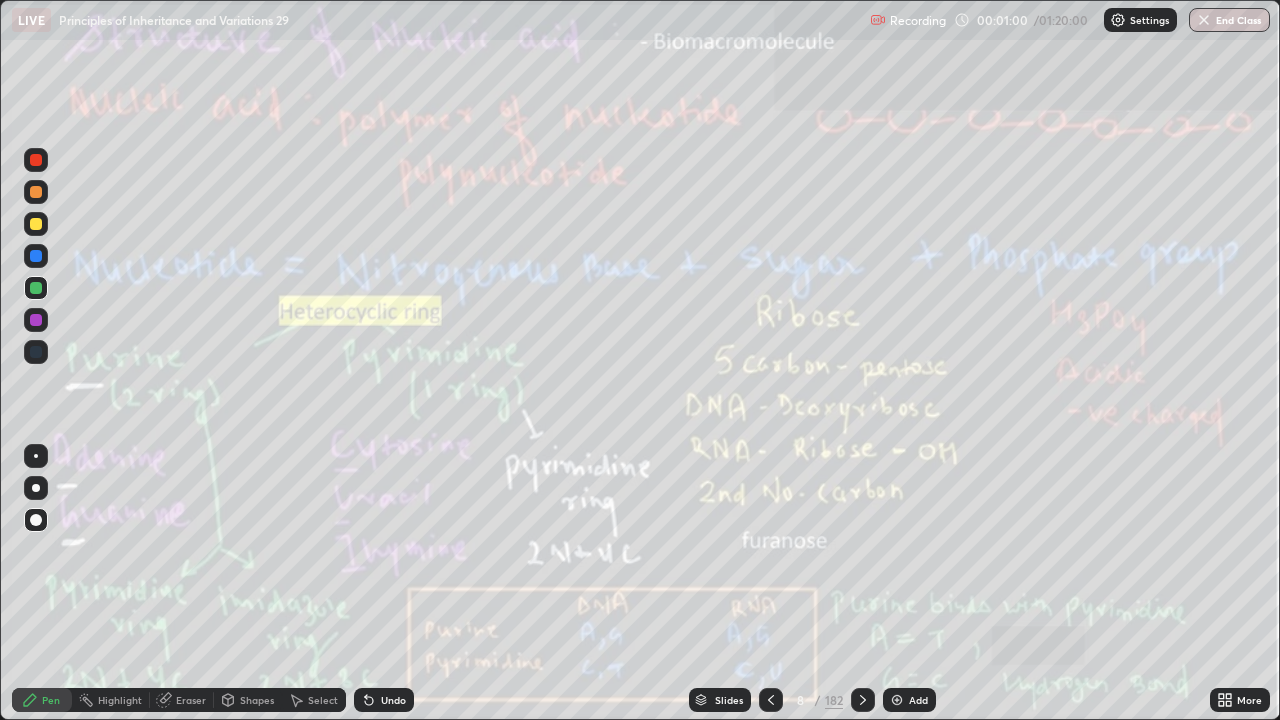 click on "182" at bounding box center [834, 700] 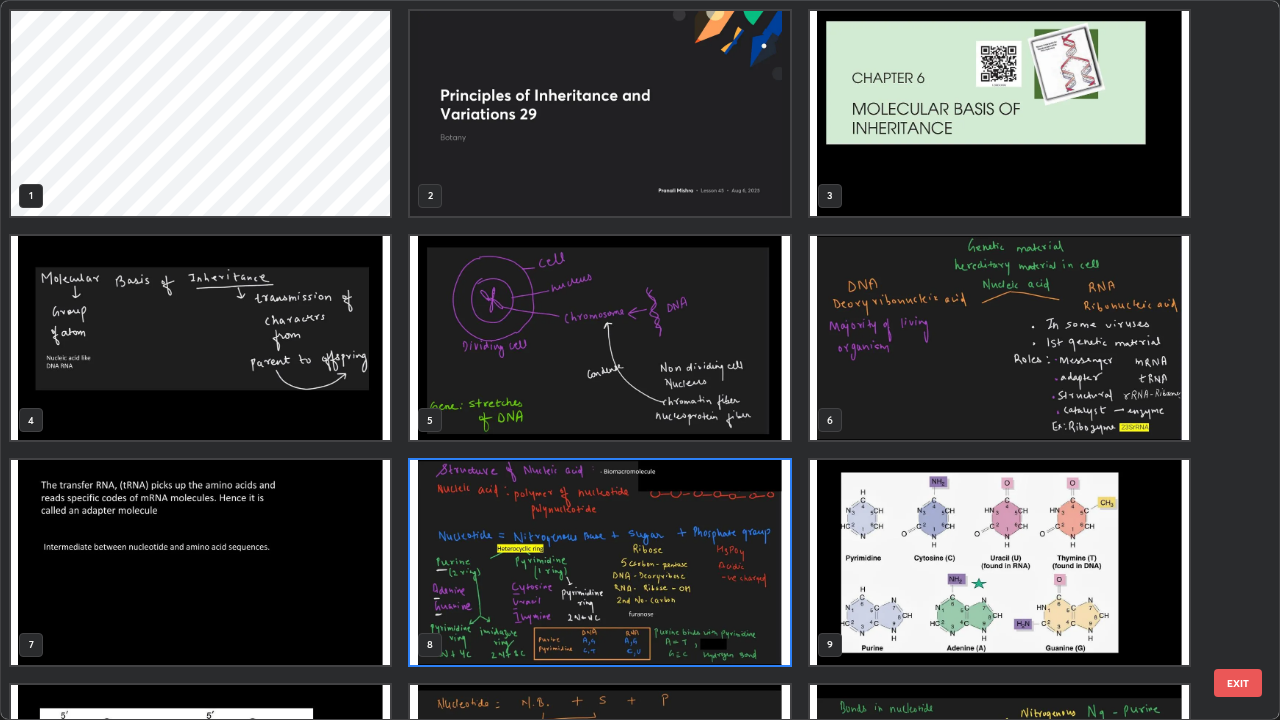 scroll, scrollTop: 7, scrollLeft: 11, axis: both 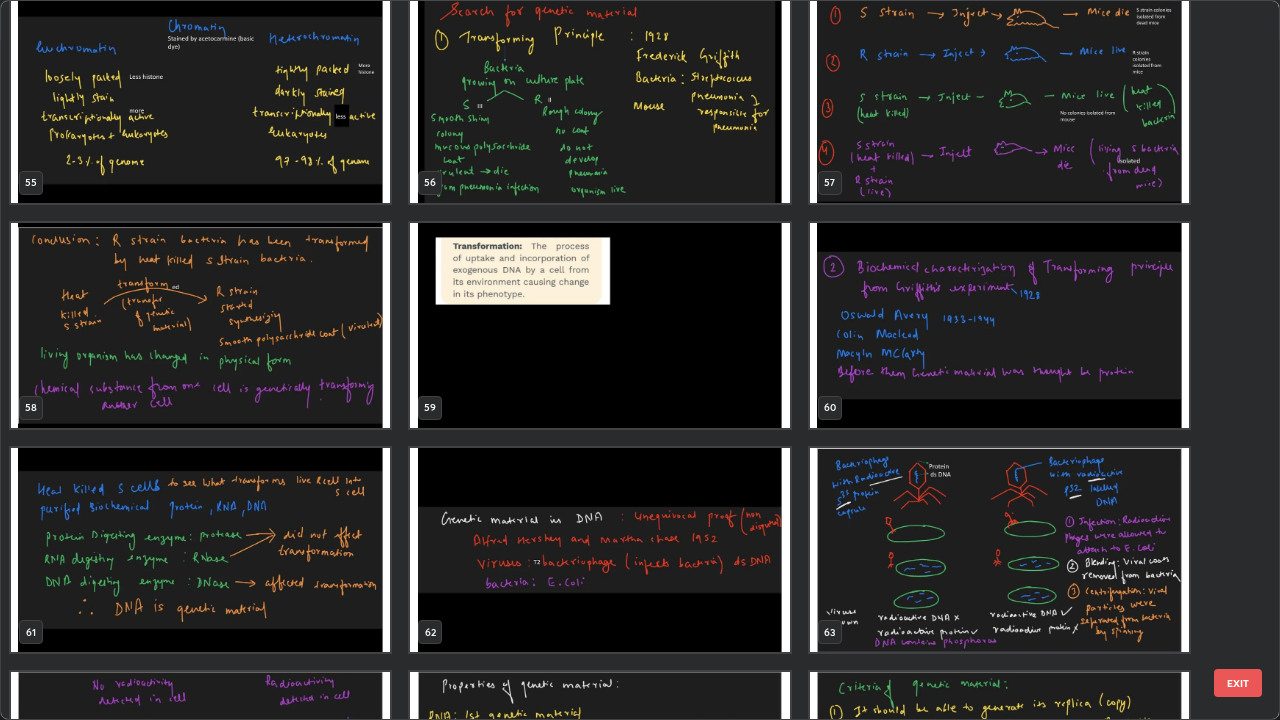 click at bounding box center (599, 325) 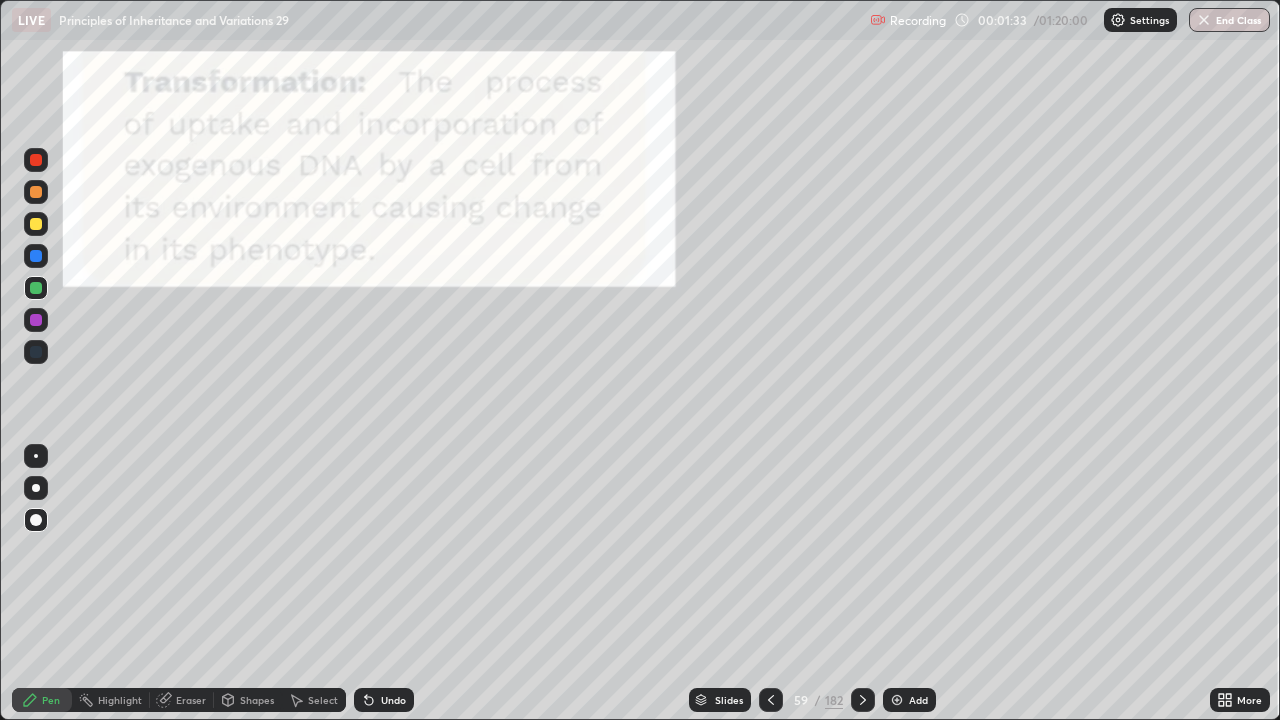 click at bounding box center (599, 325) 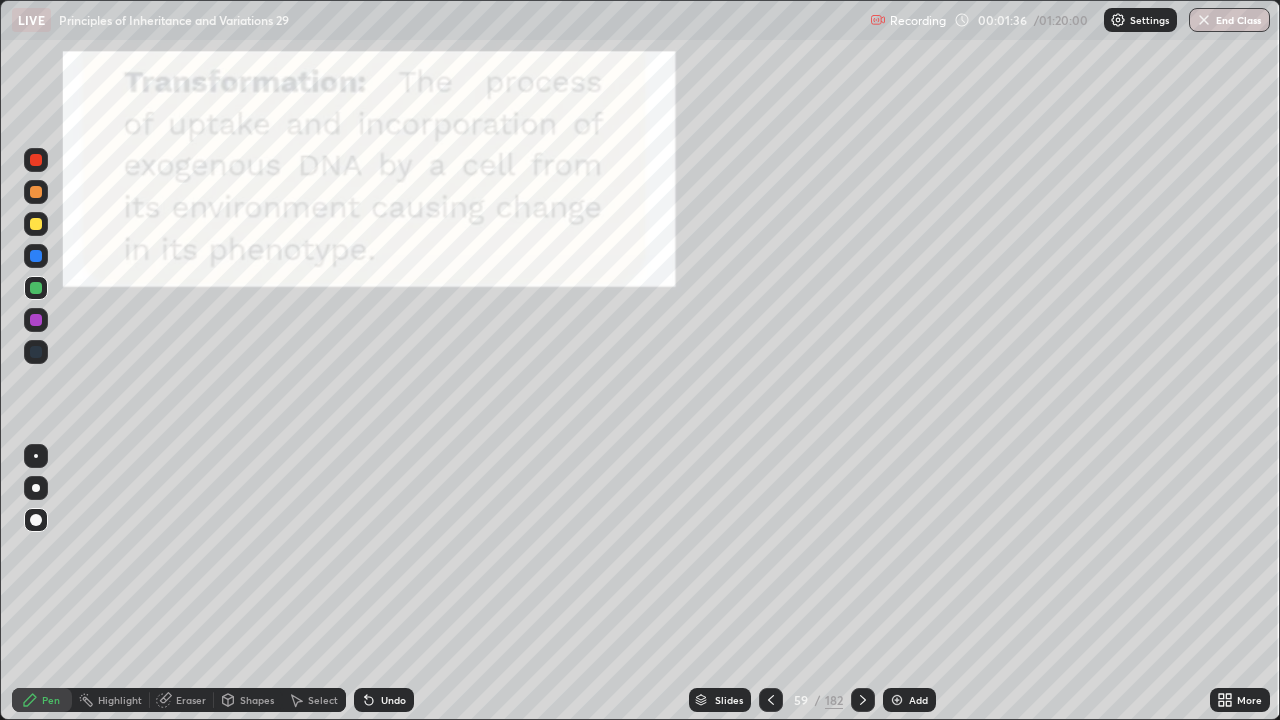 click 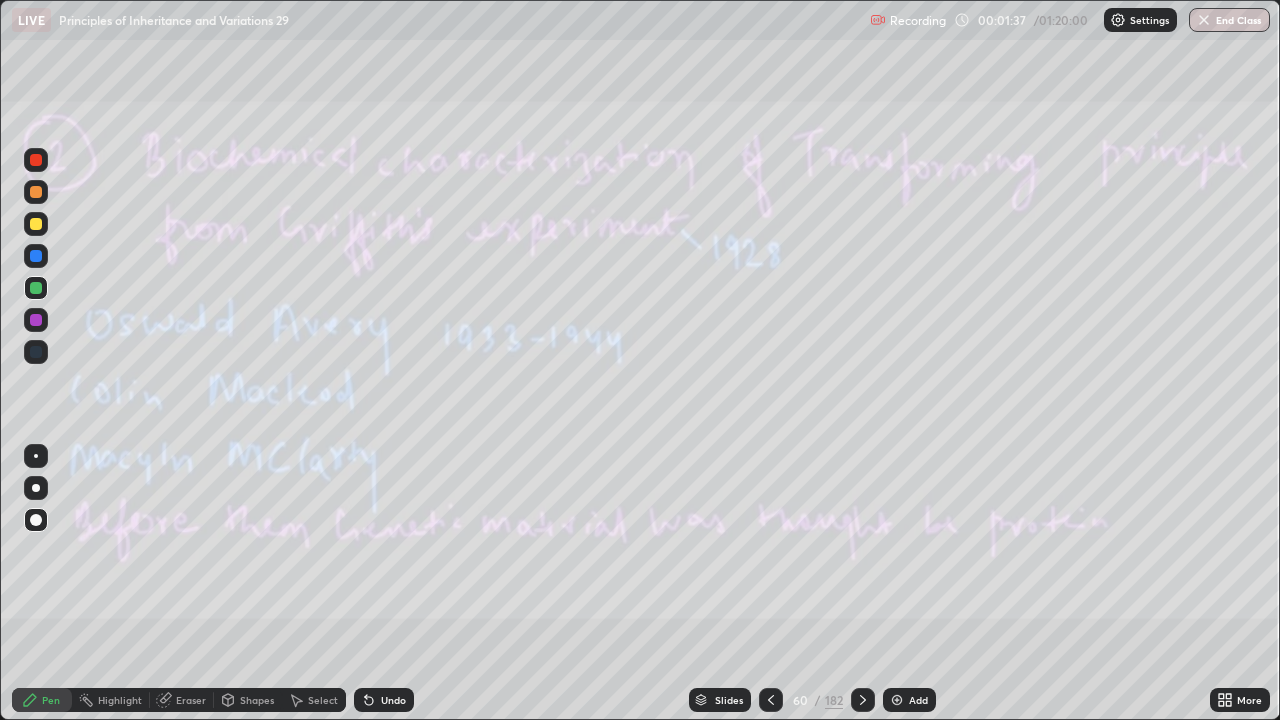 click 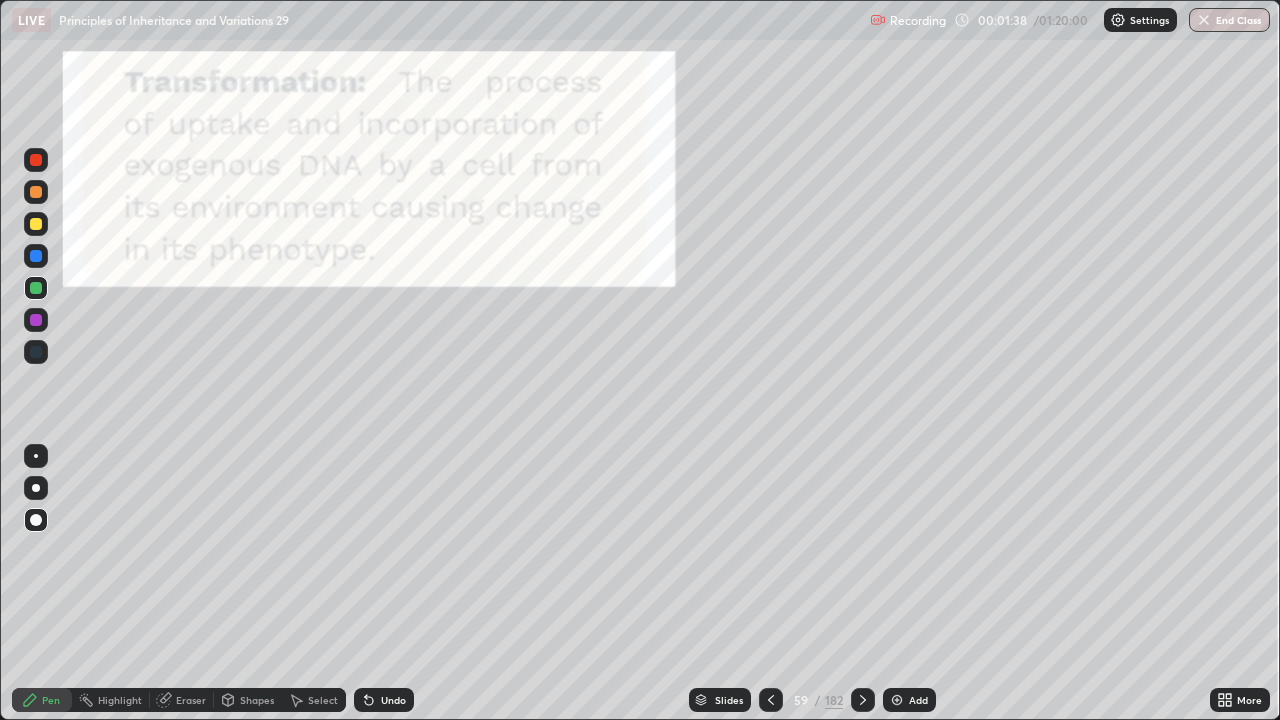 click on "Add" at bounding box center (909, 700) 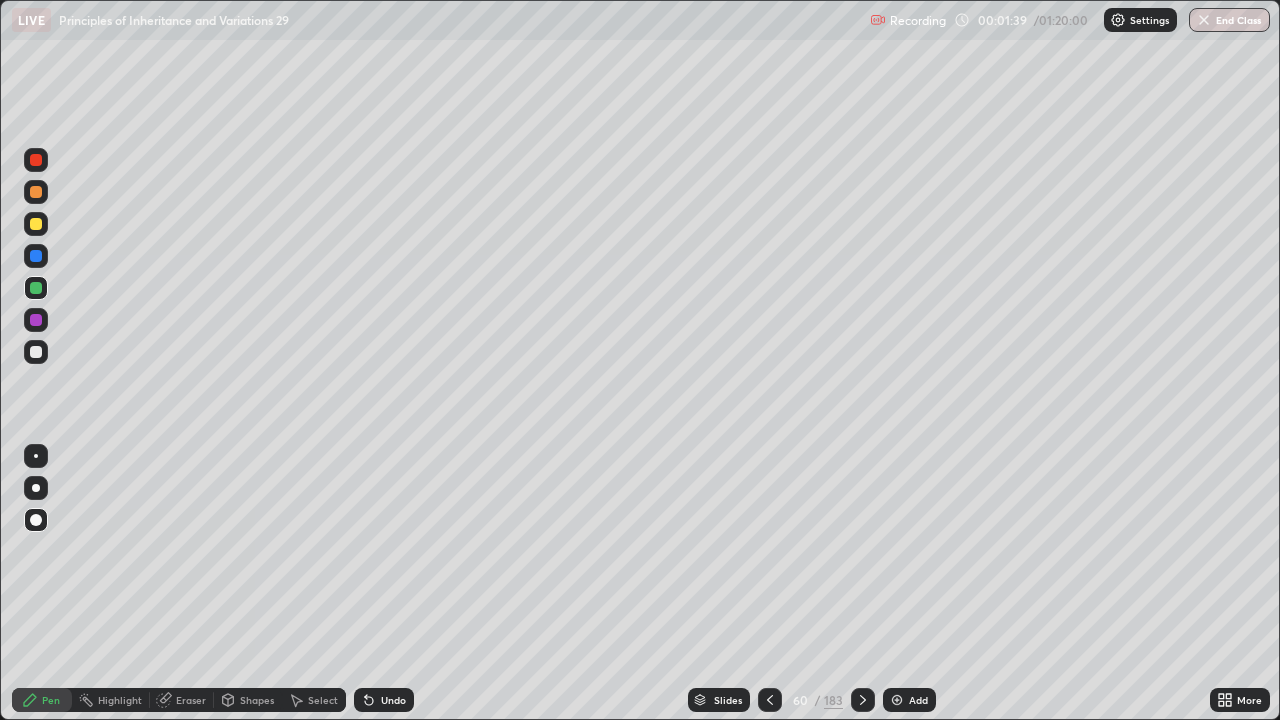 click at bounding box center [36, 352] 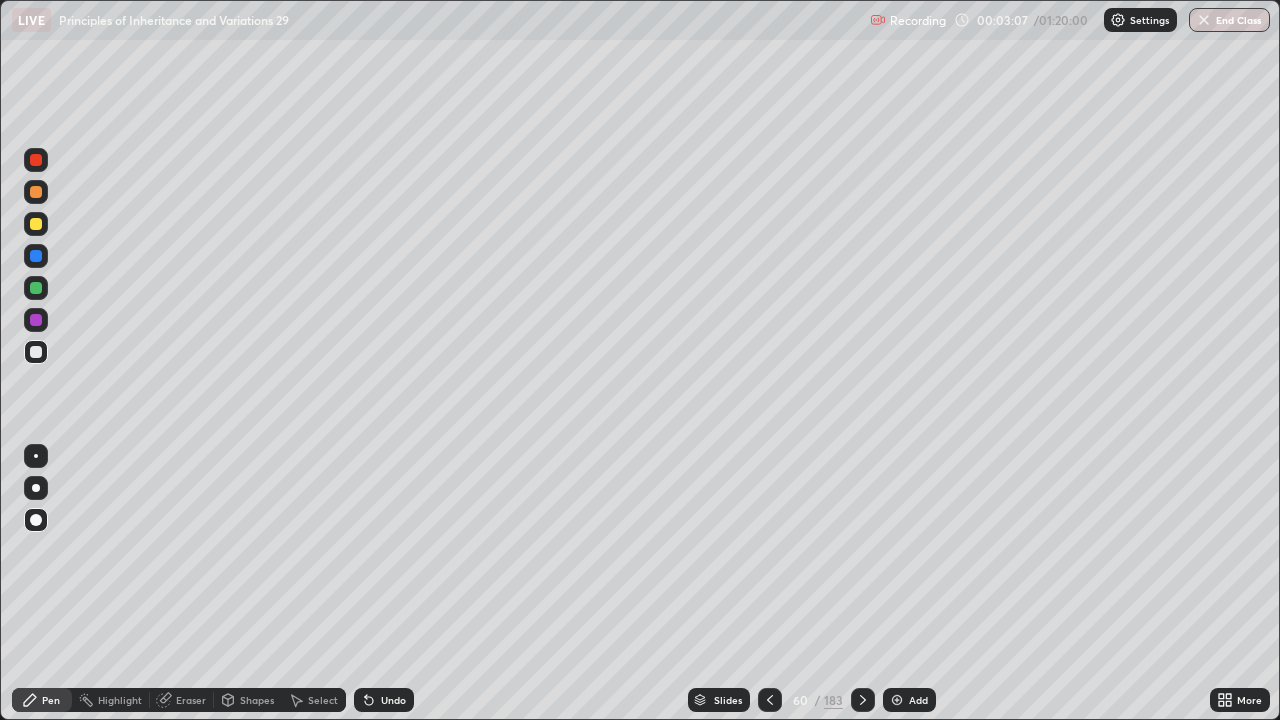 click at bounding box center (36, 288) 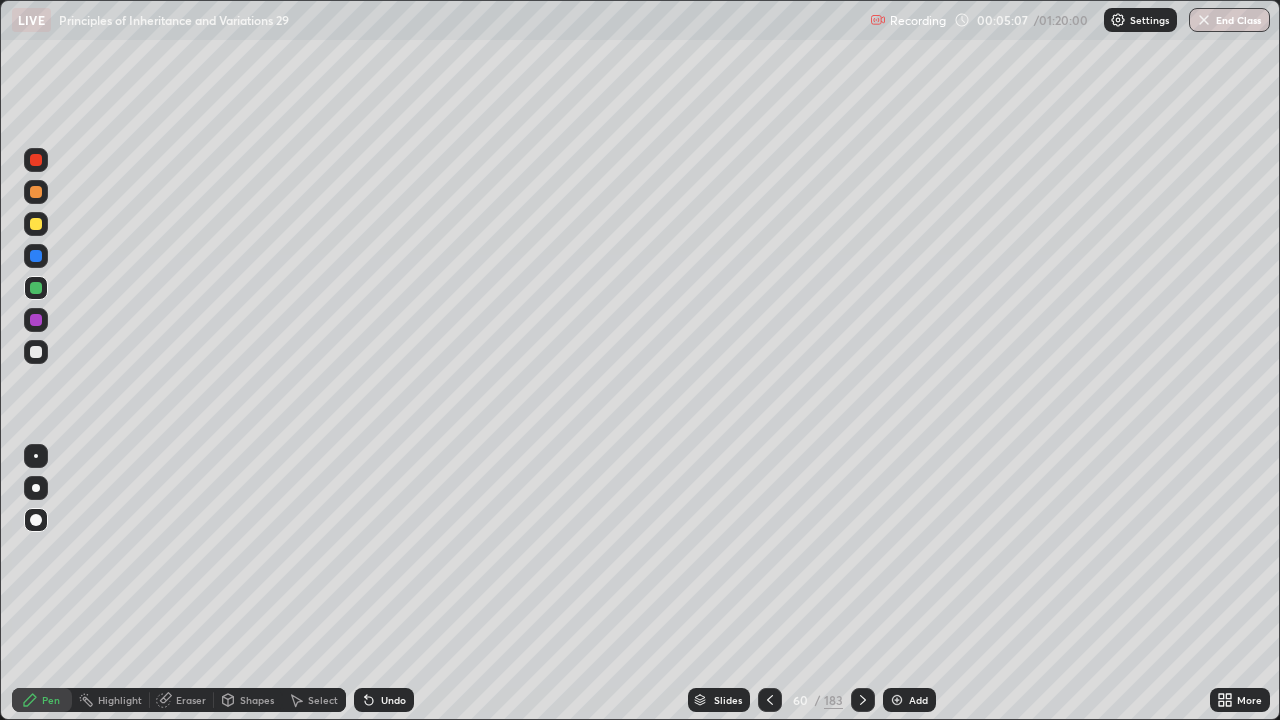click 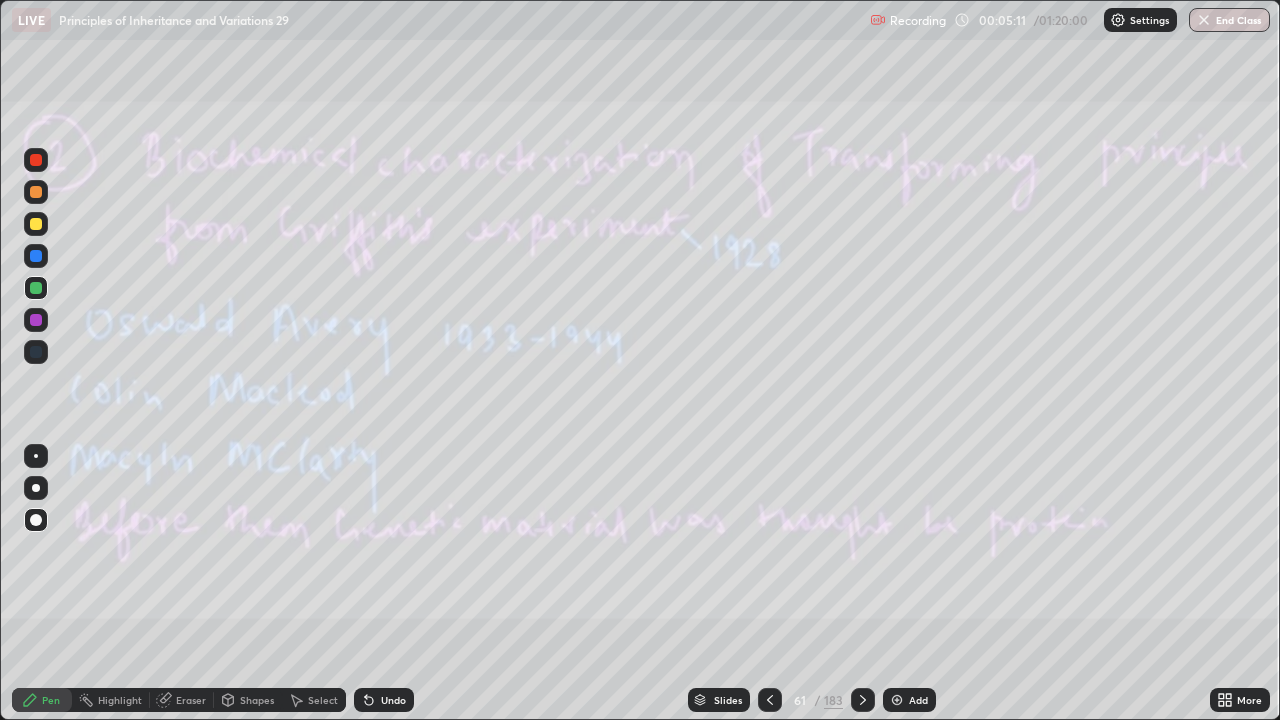 click 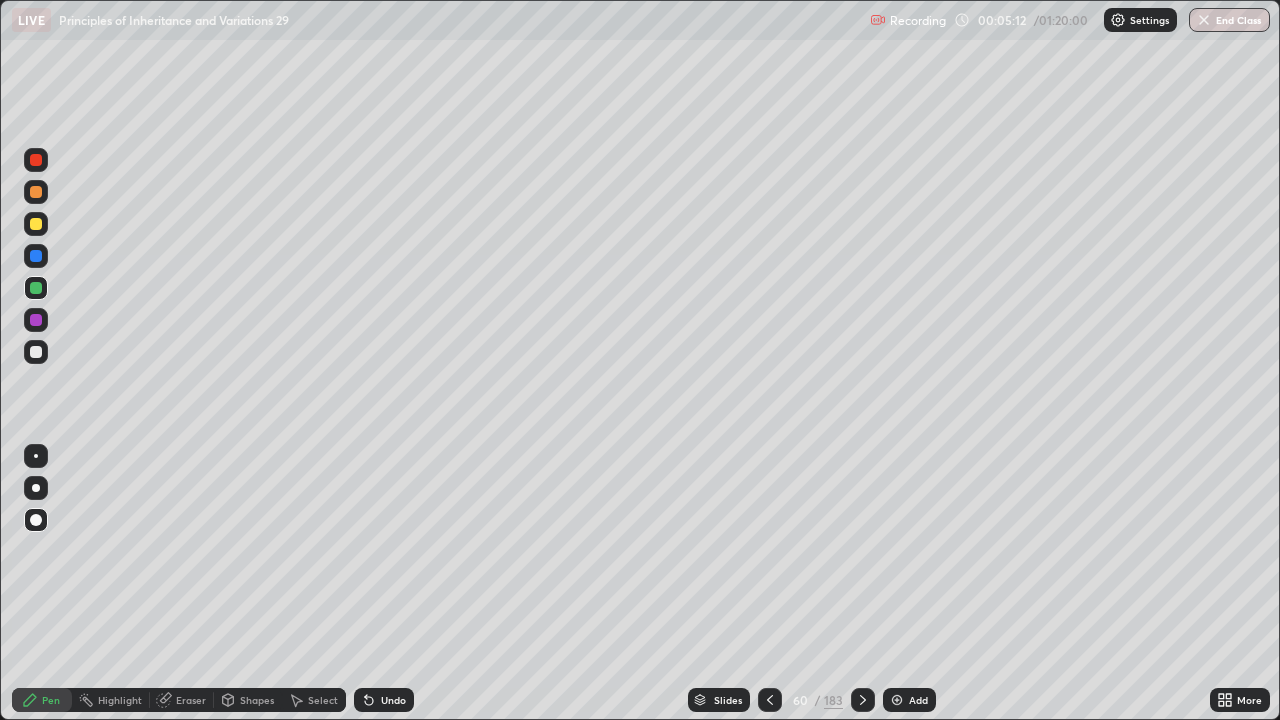 click on "Add" at bounding box center [918, 700] 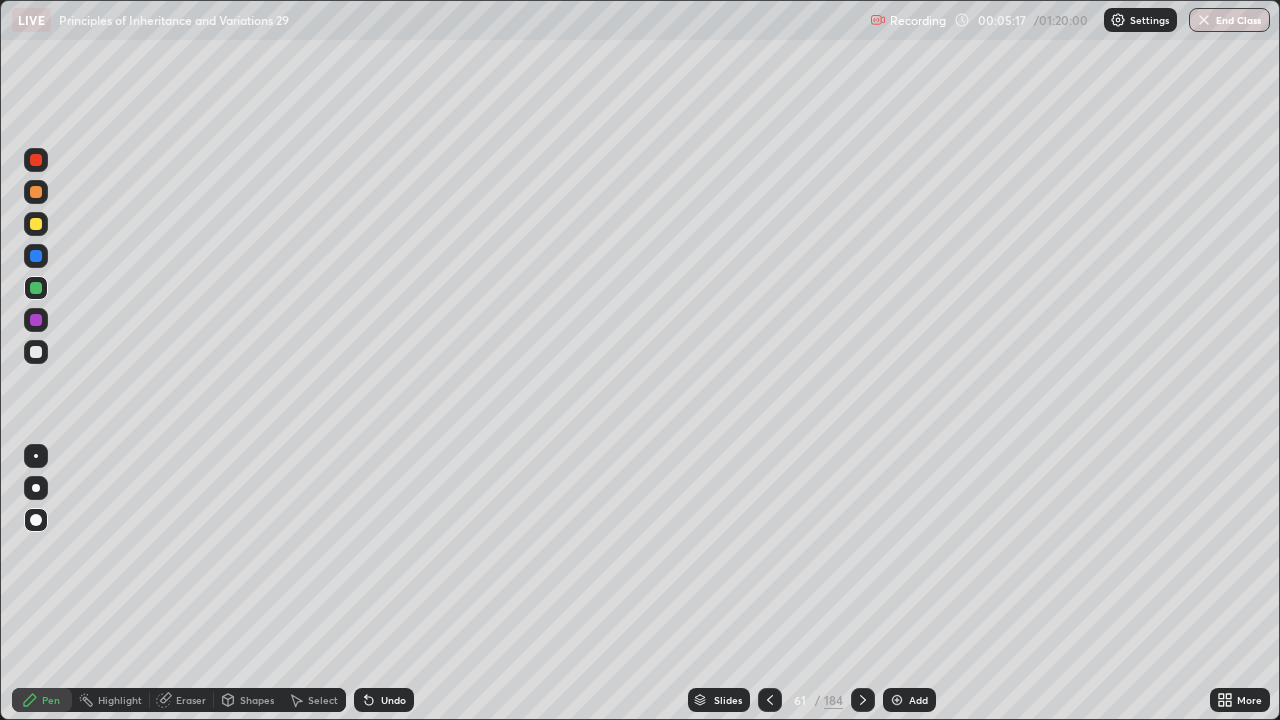 click 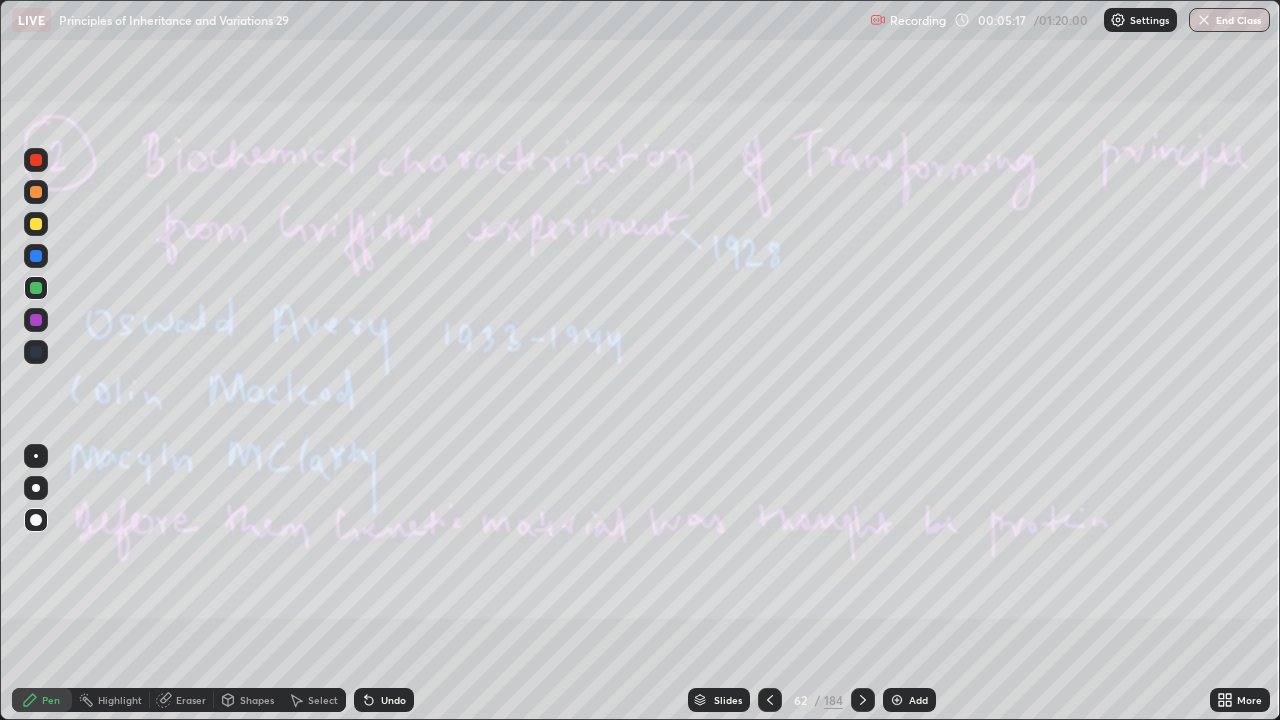 click 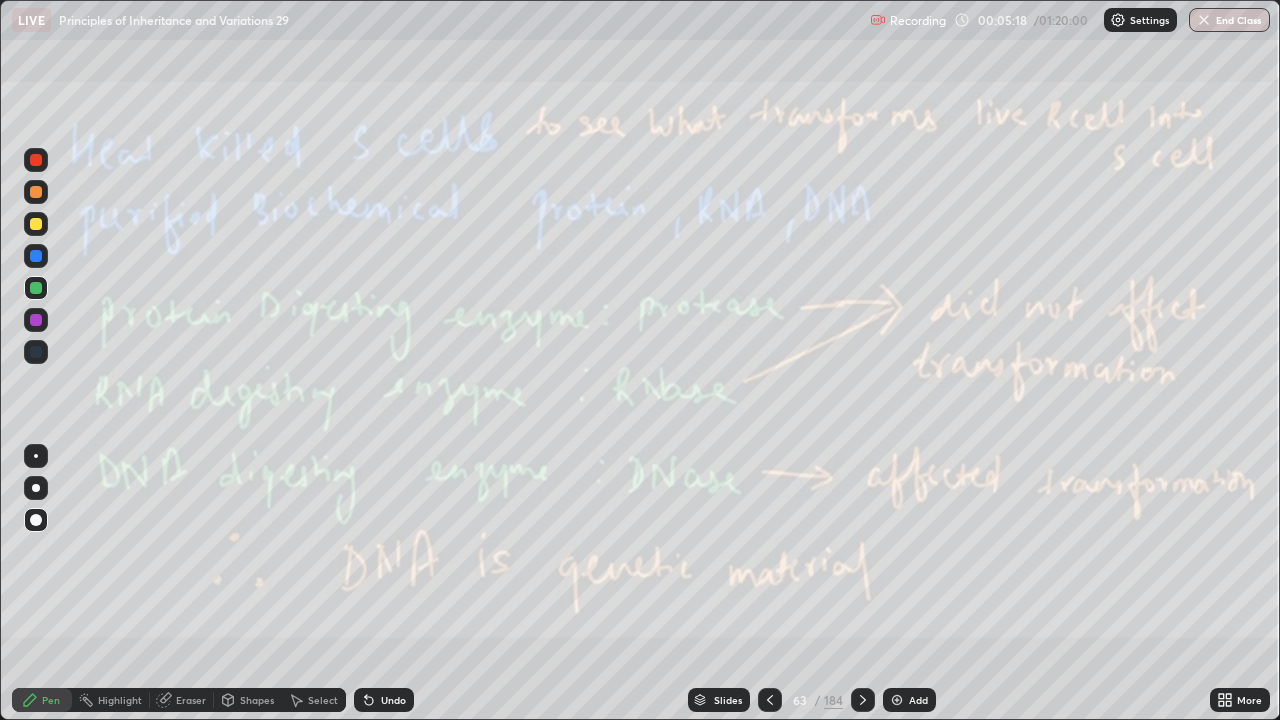 click 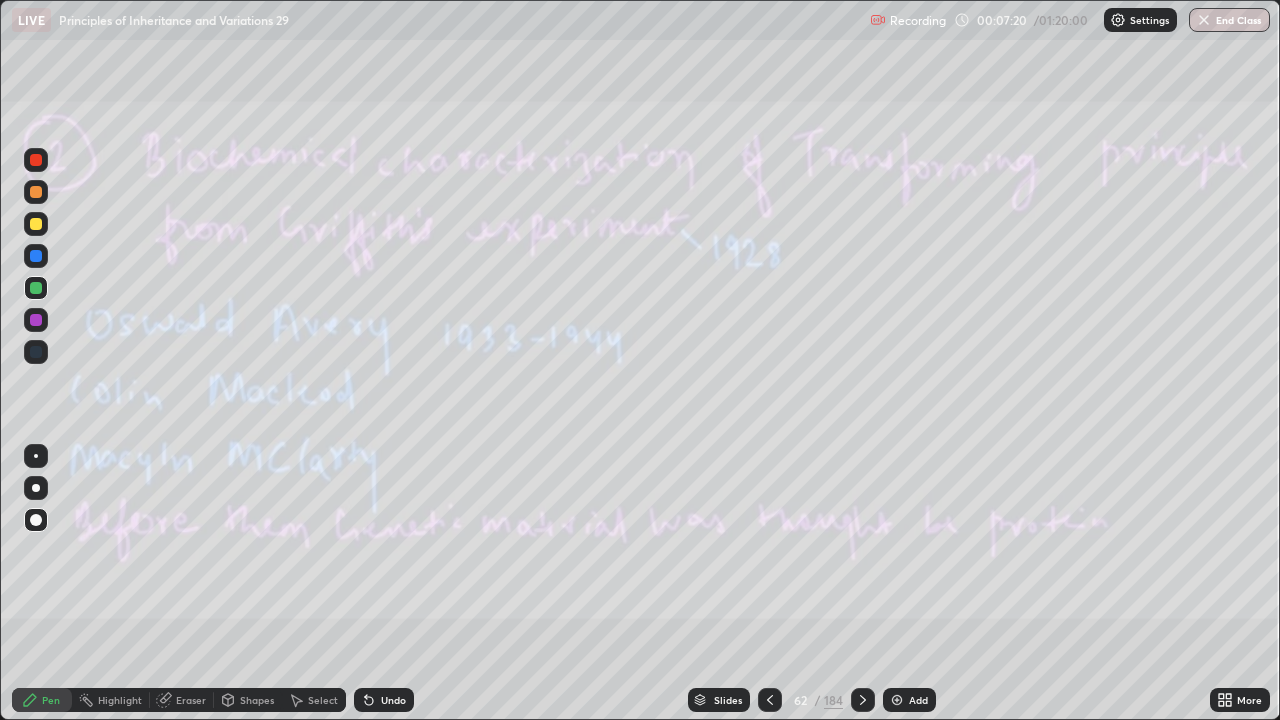 click 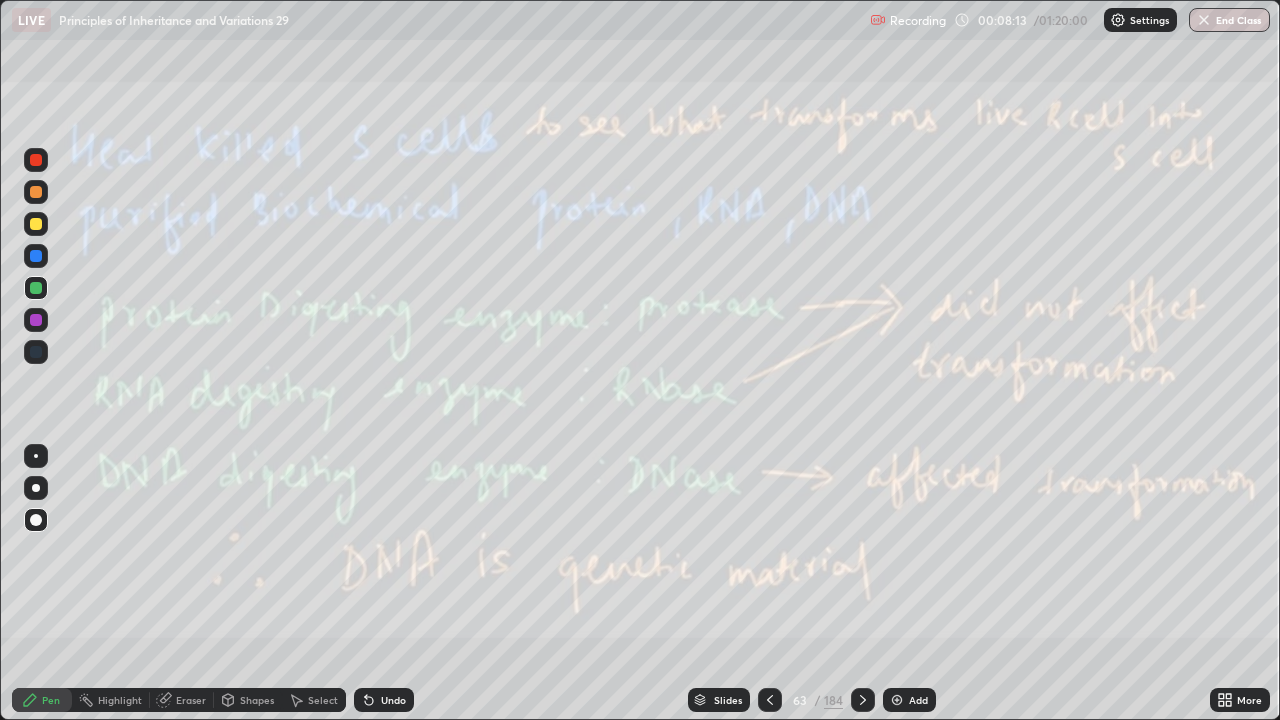 click 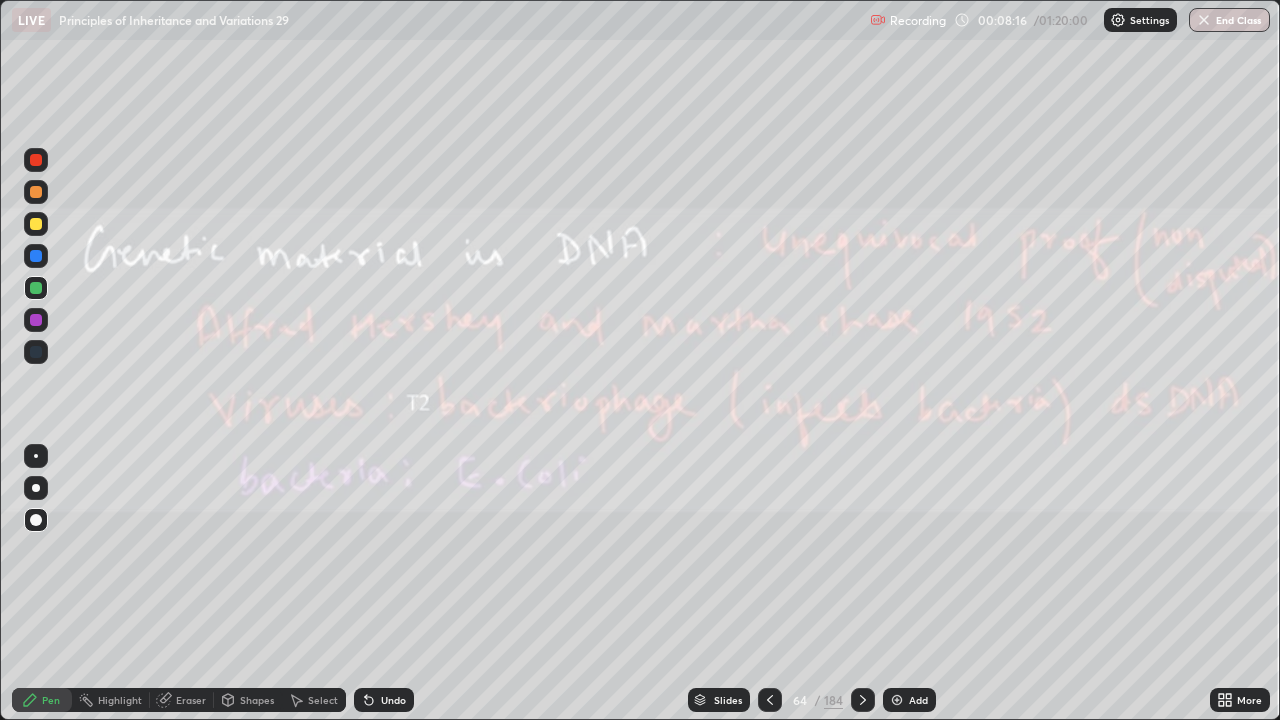 click 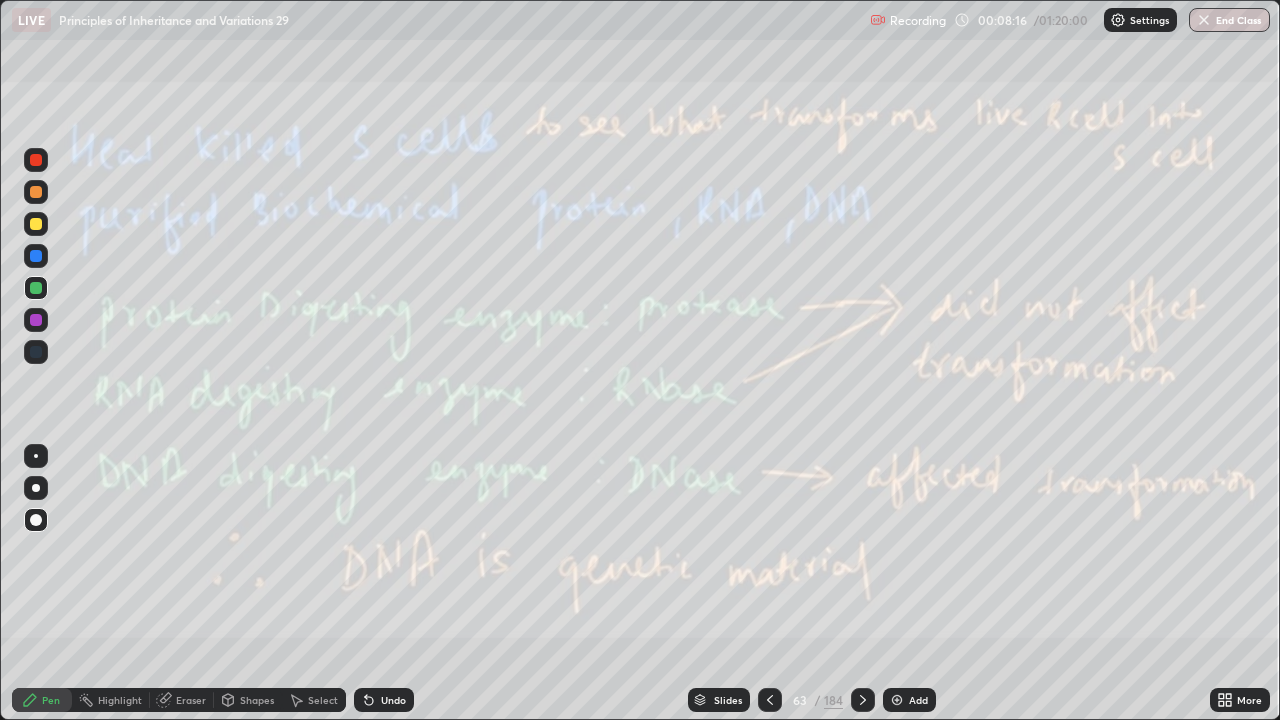 click 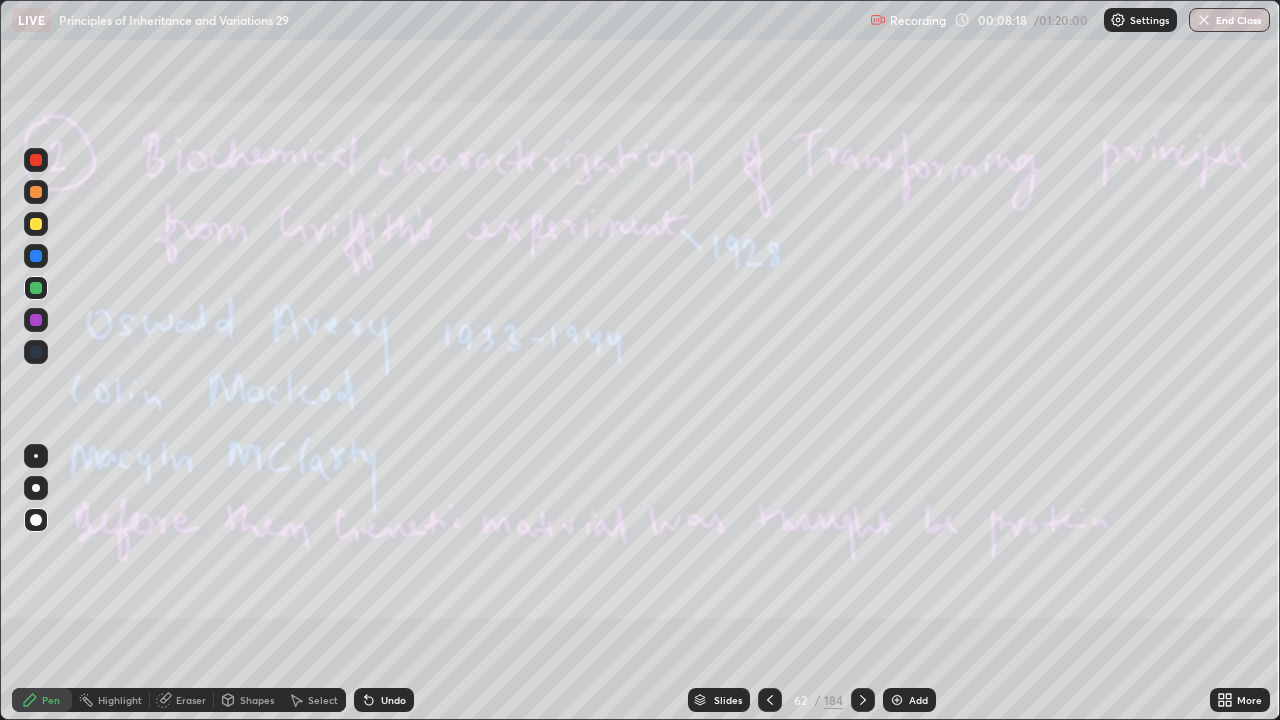 click on "Eraser" at bounding box center [182, 700] 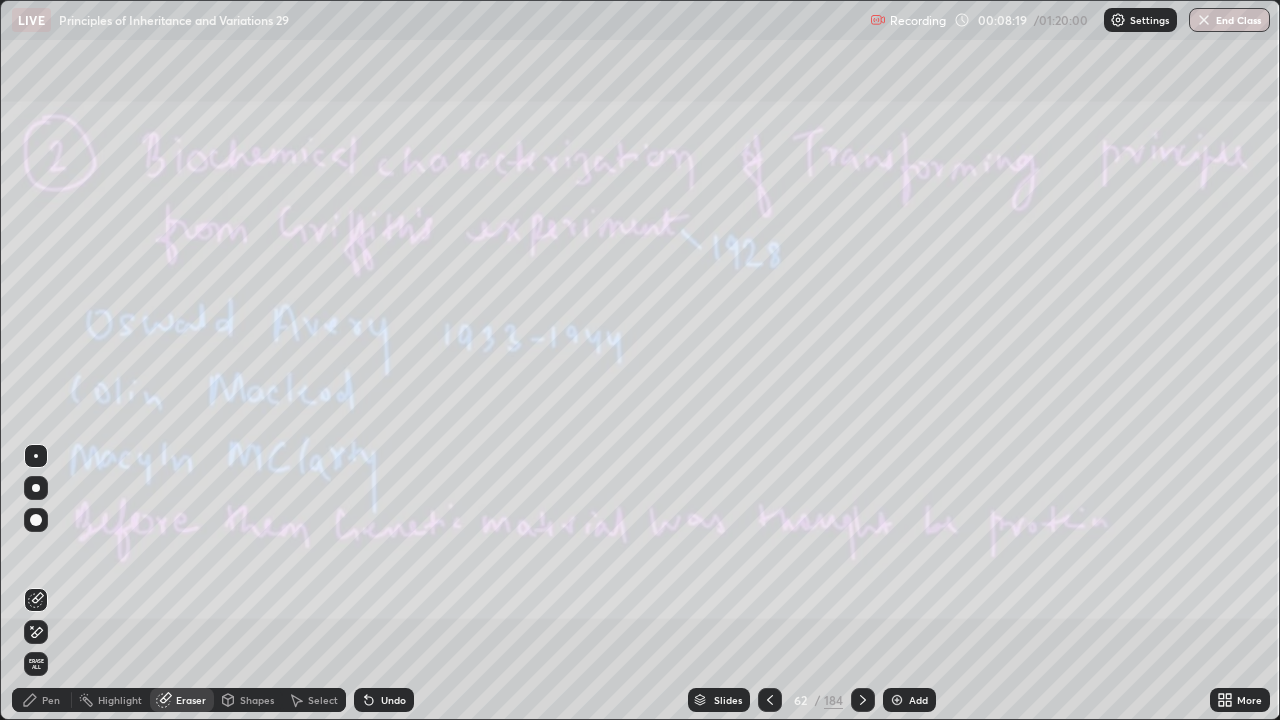 click on "Erase all" at bounding box center (36, 664) 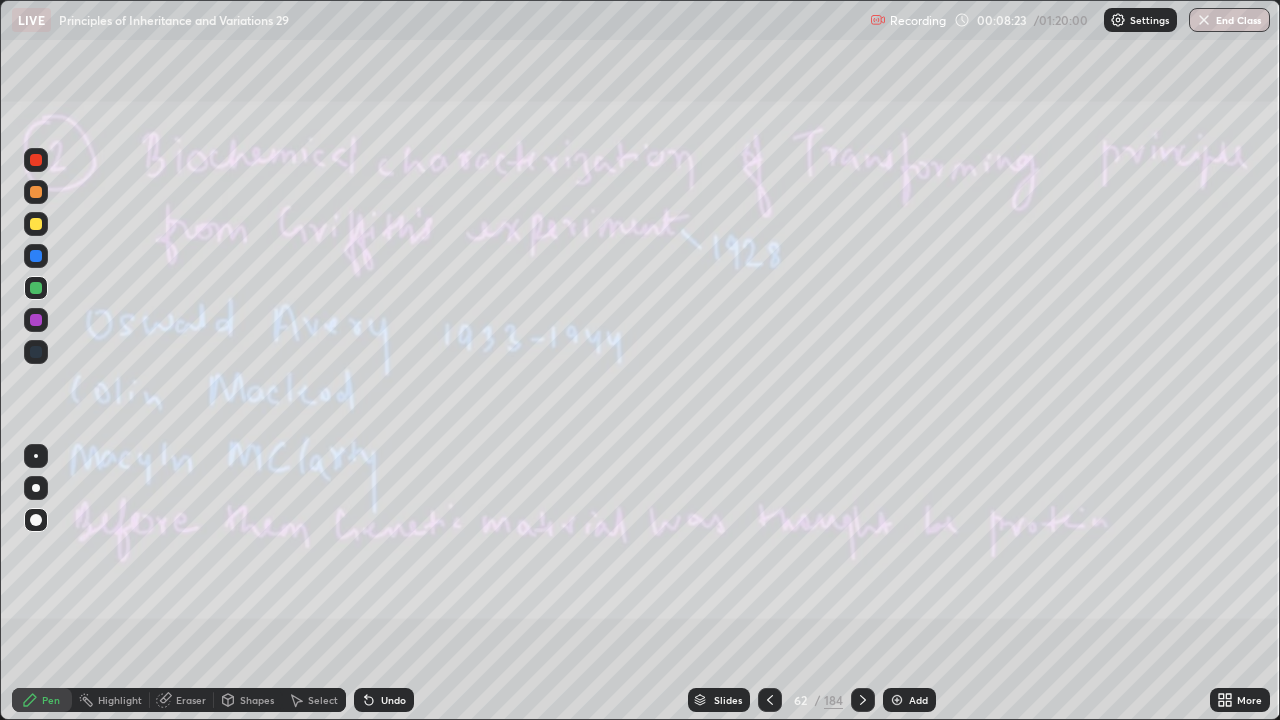 click on "Eraser" at bounding box center (191, 700) 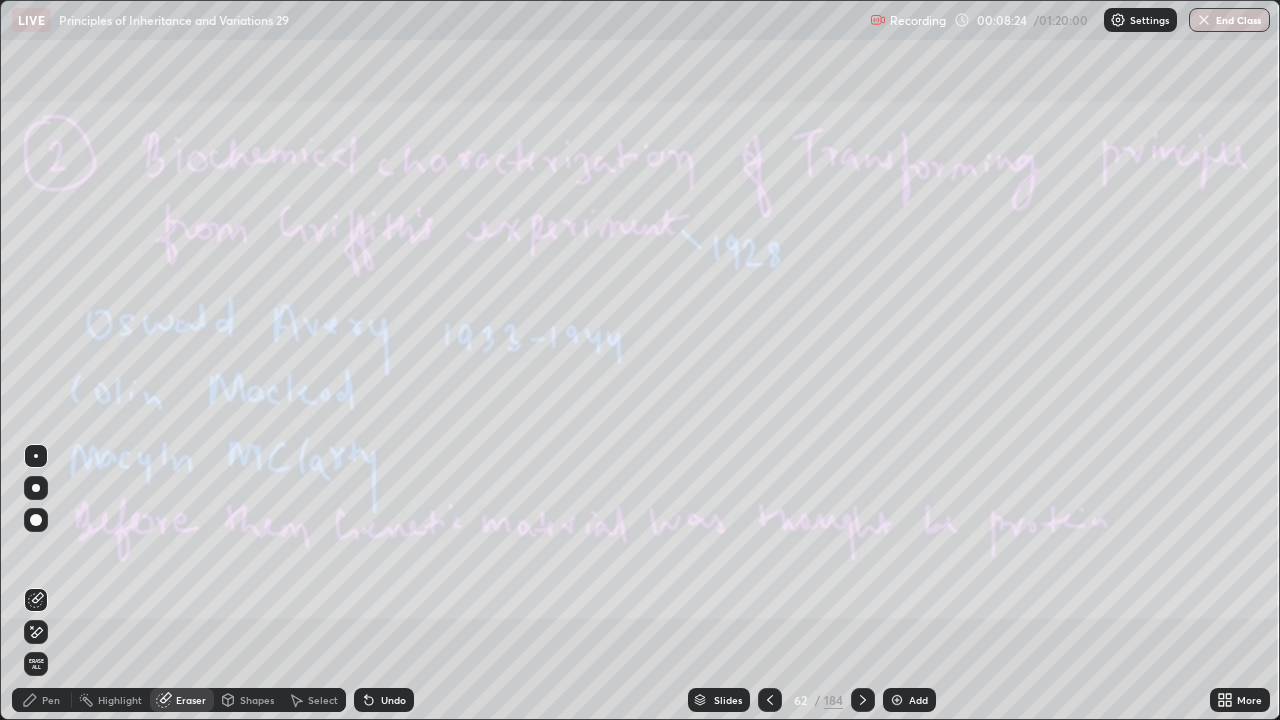 click on "Erase all" at bounding box center (36, 664) 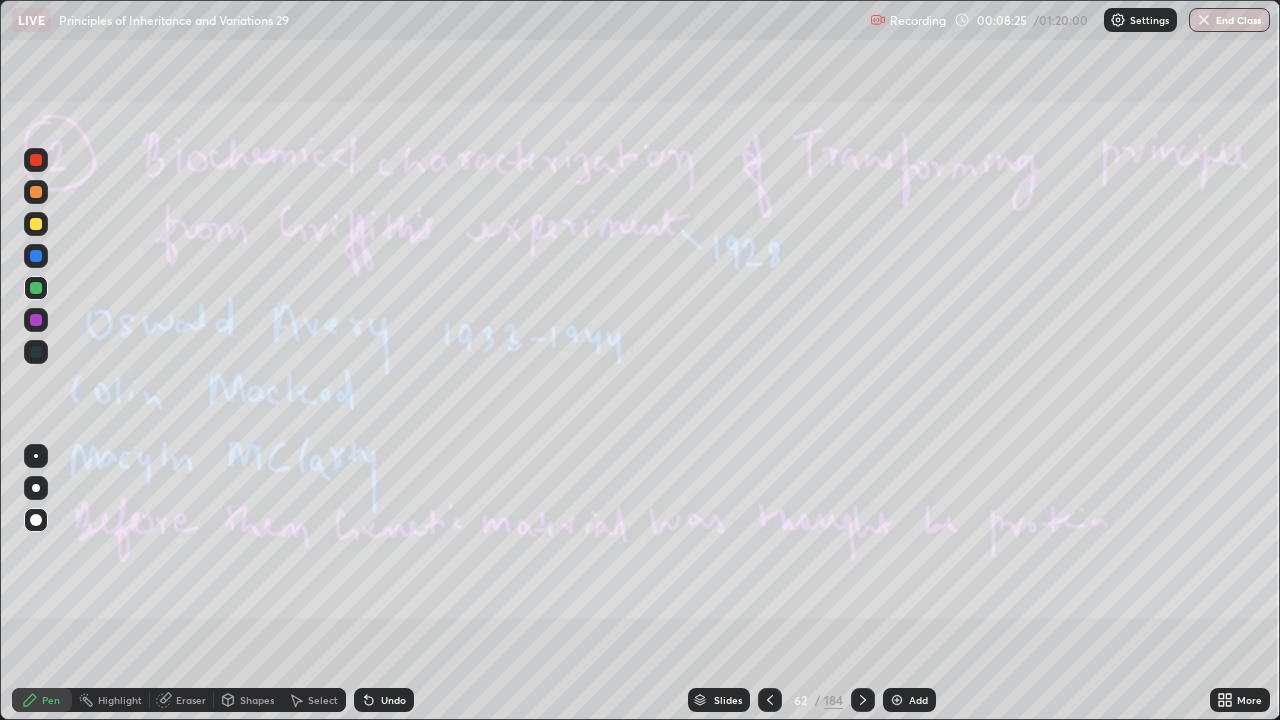 click at bounding box center (36, 256) 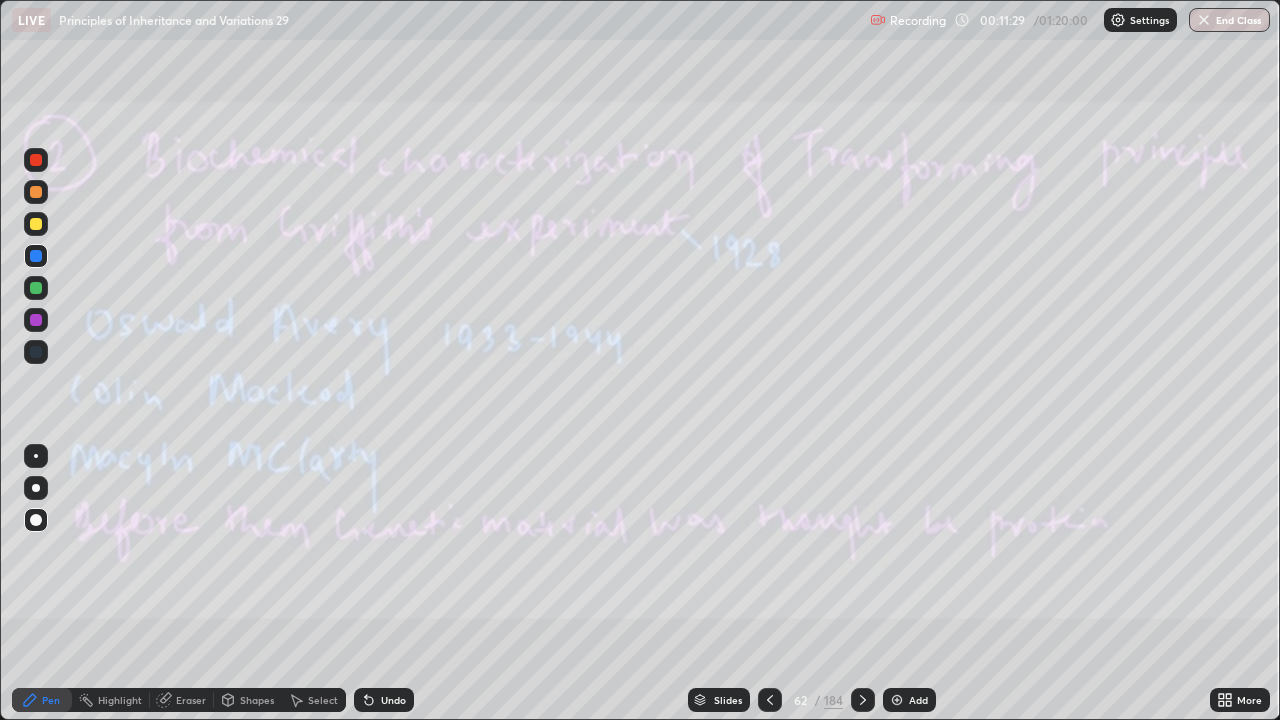 click 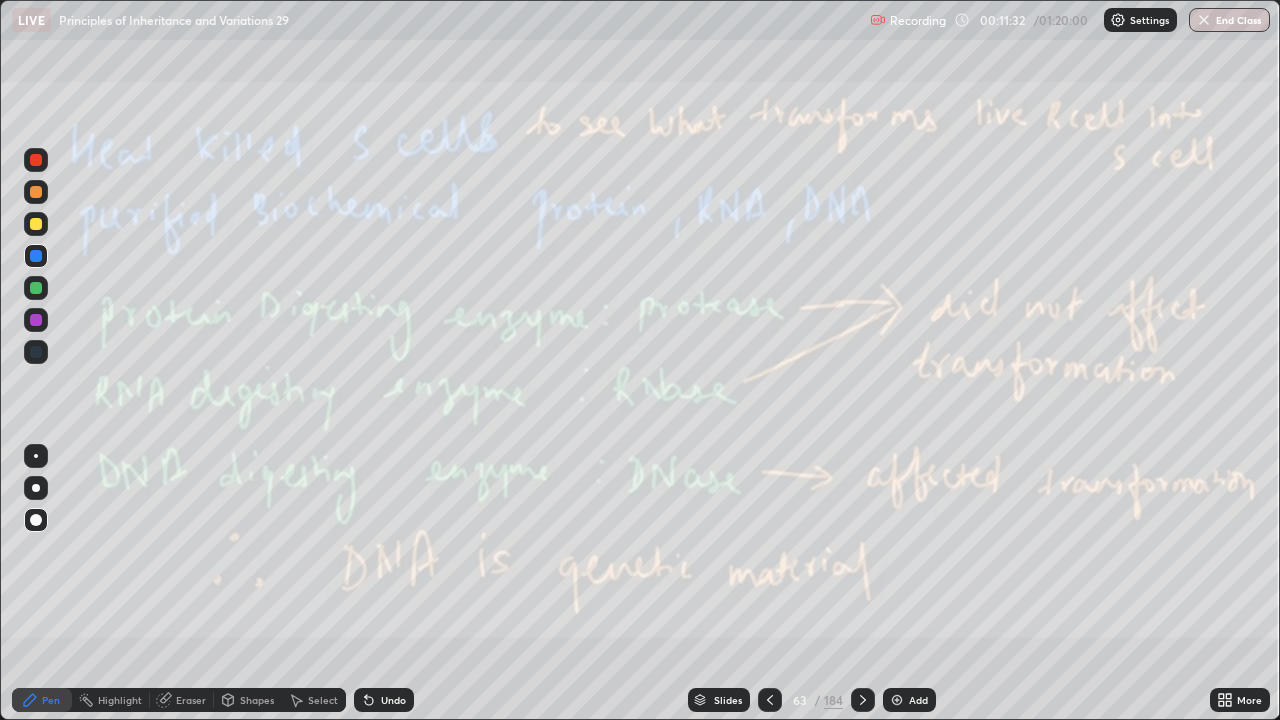click on "Eraser" at bounding box center [191, 700] 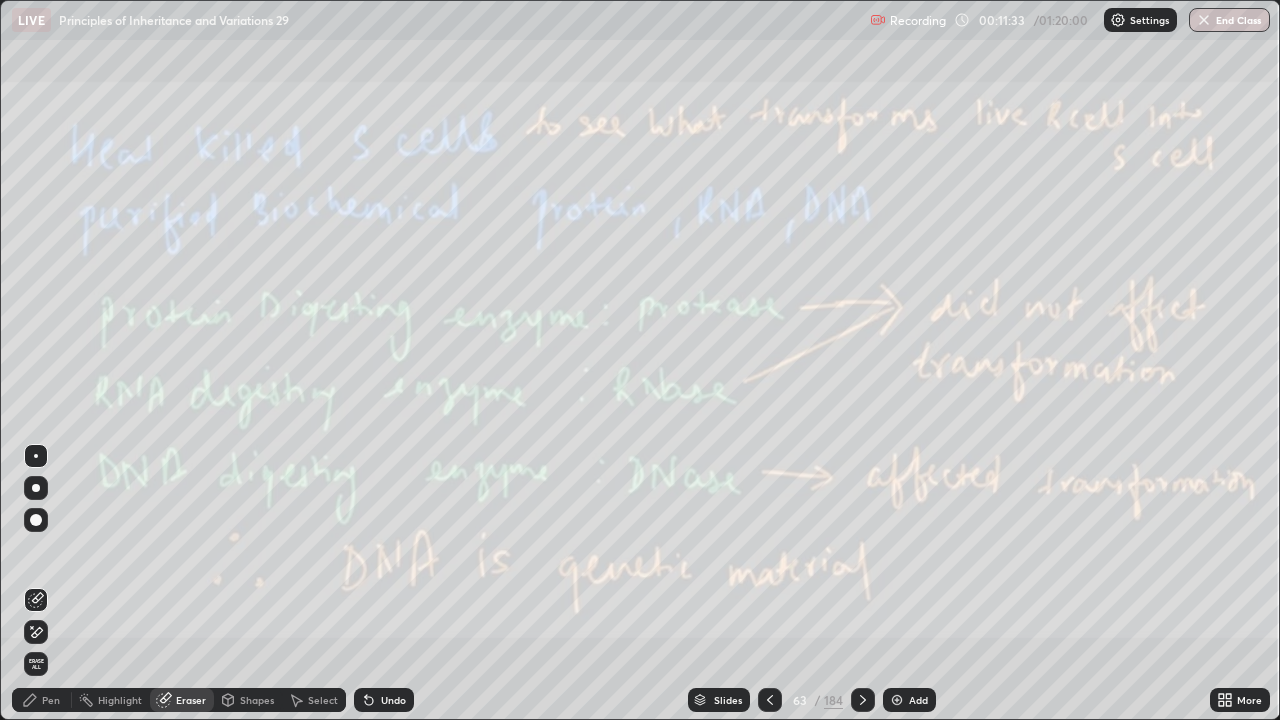 click on "Erase all" at bounding box center [36, 664] 